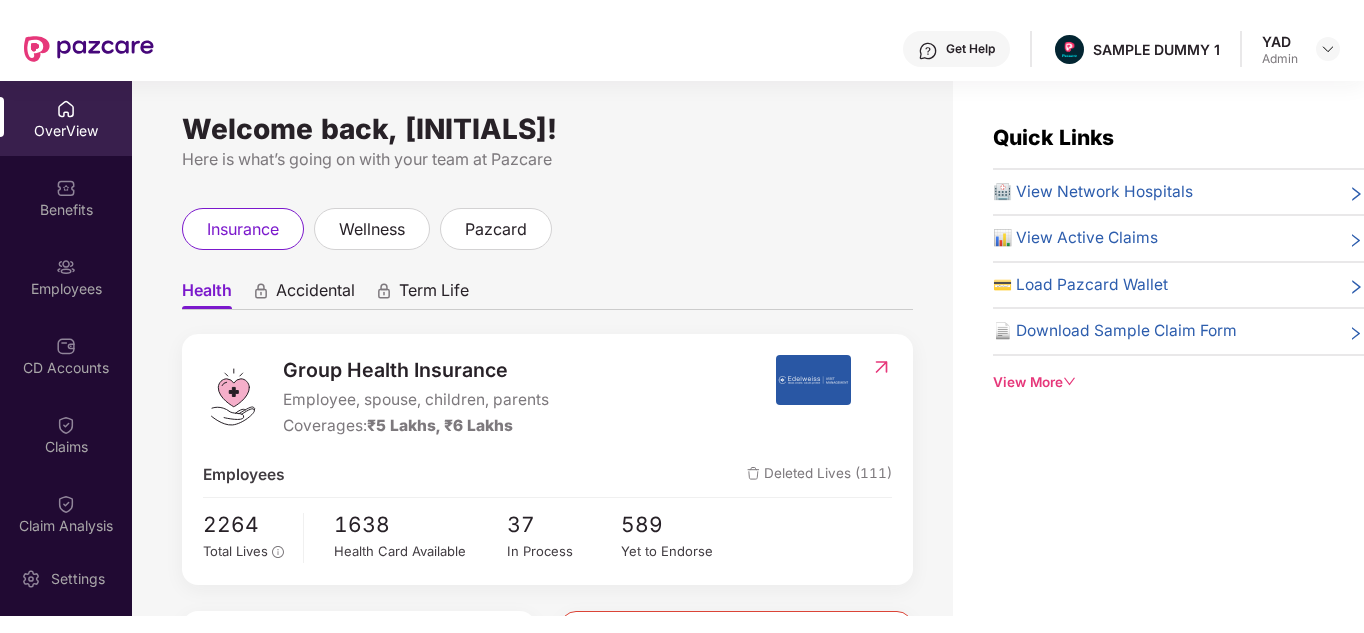 scroll, scrollTop: 0, scrollLeft: 0, axis: both 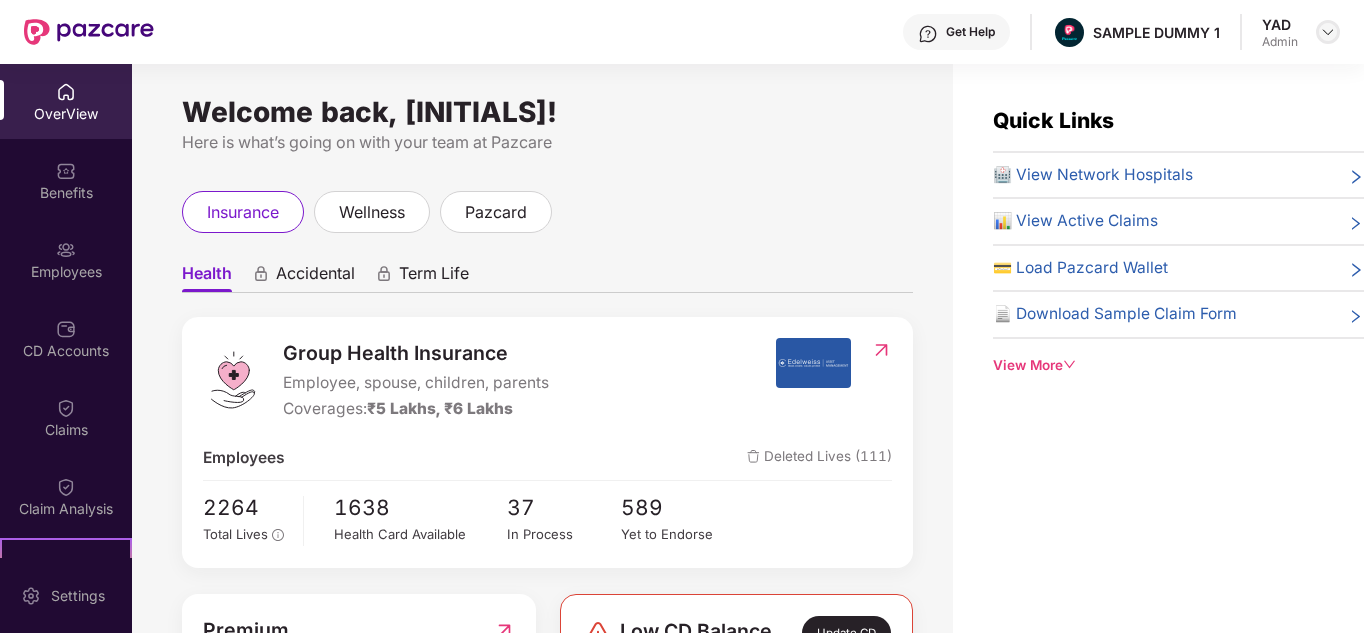 click at bounding box center (1328, 32) 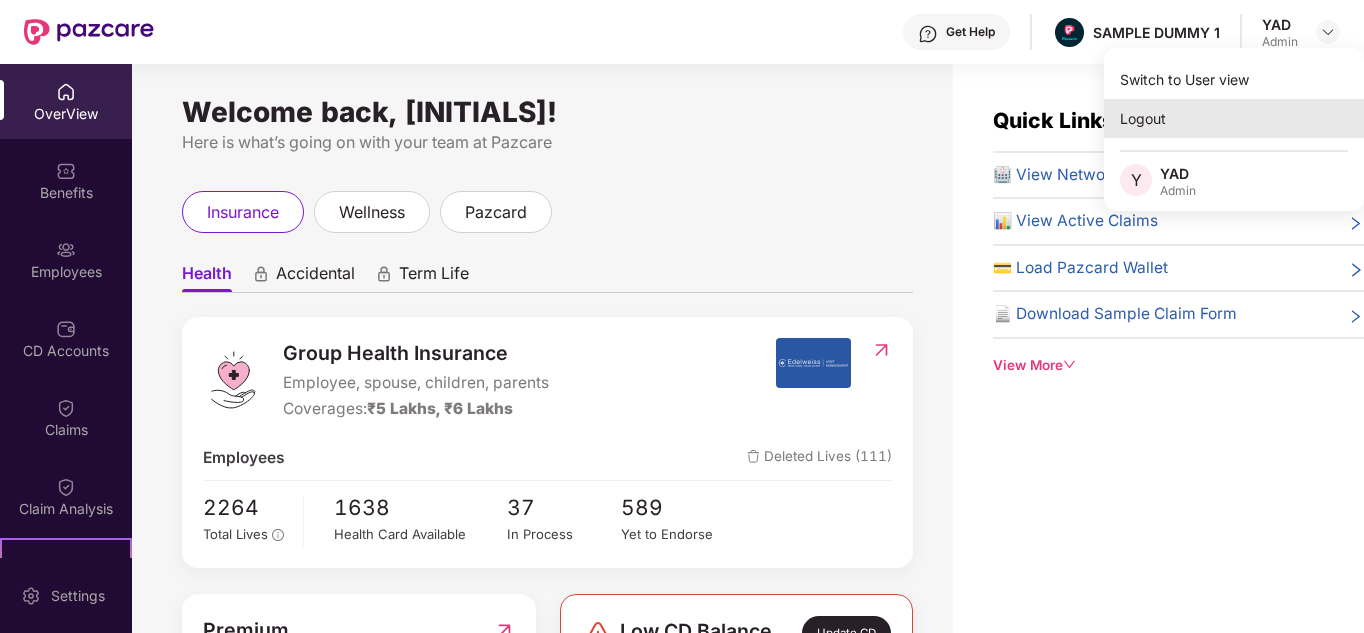 click on "Logout" at bounding box center (1234, 118) 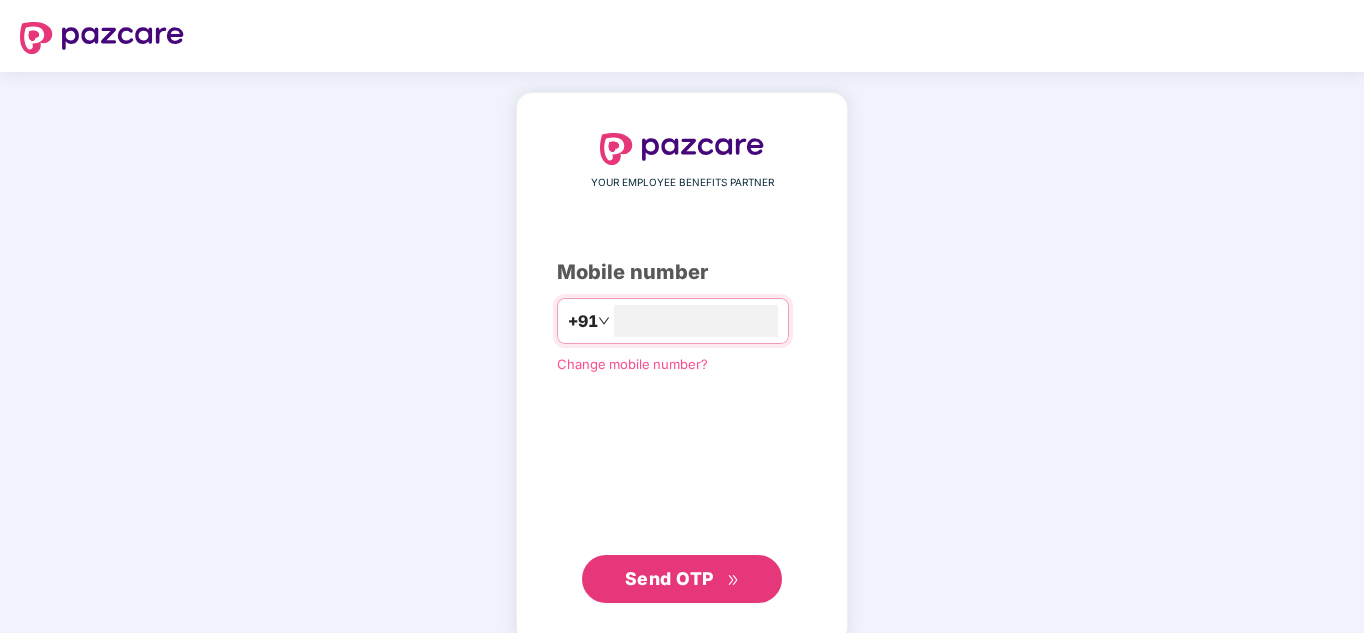 type on "**********" 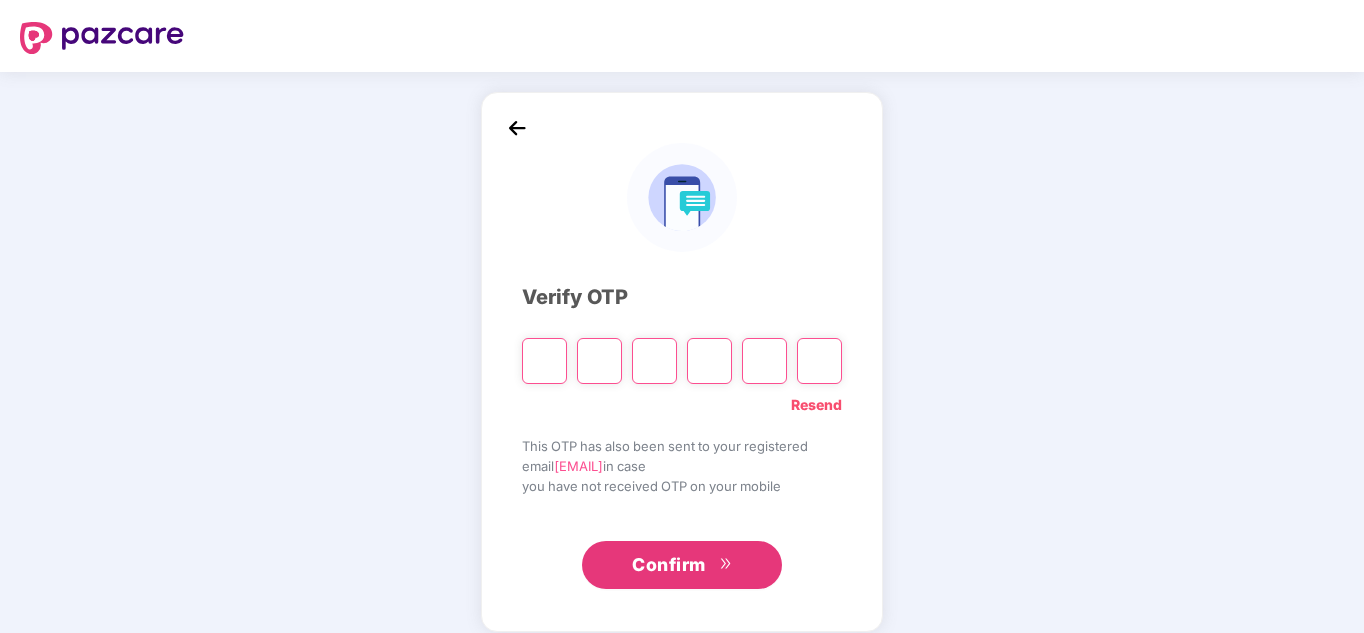 type on "*" 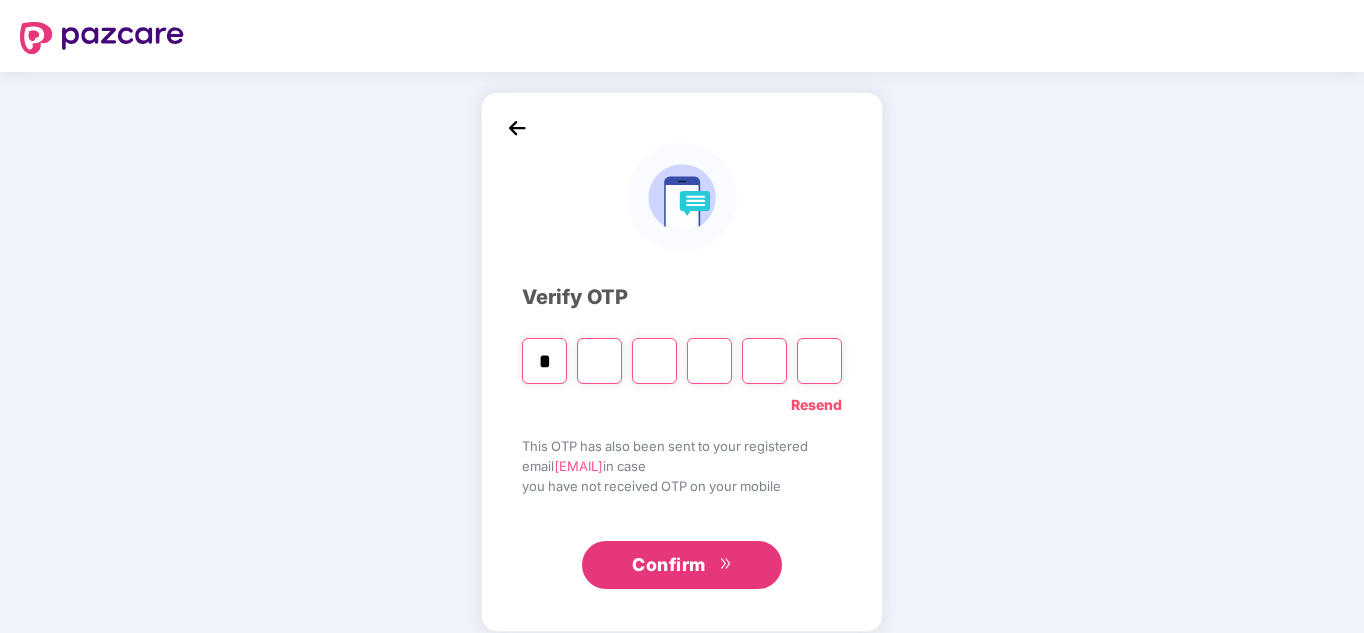 type on "*" 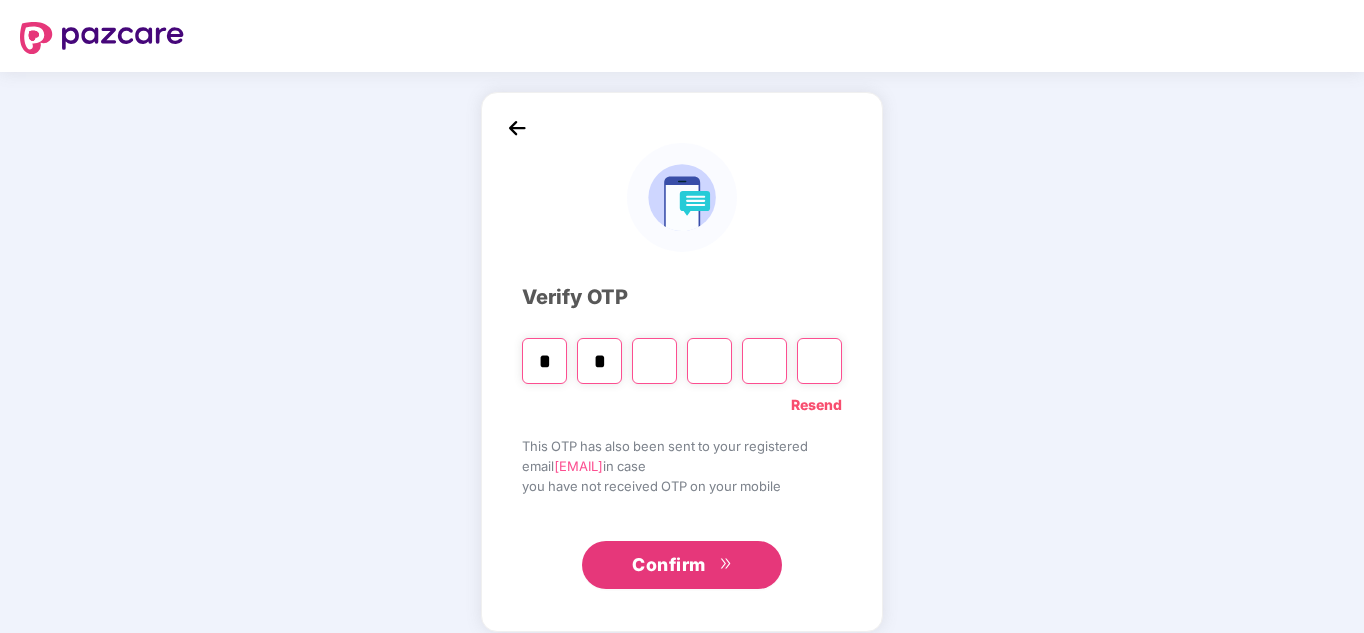 type on "*" 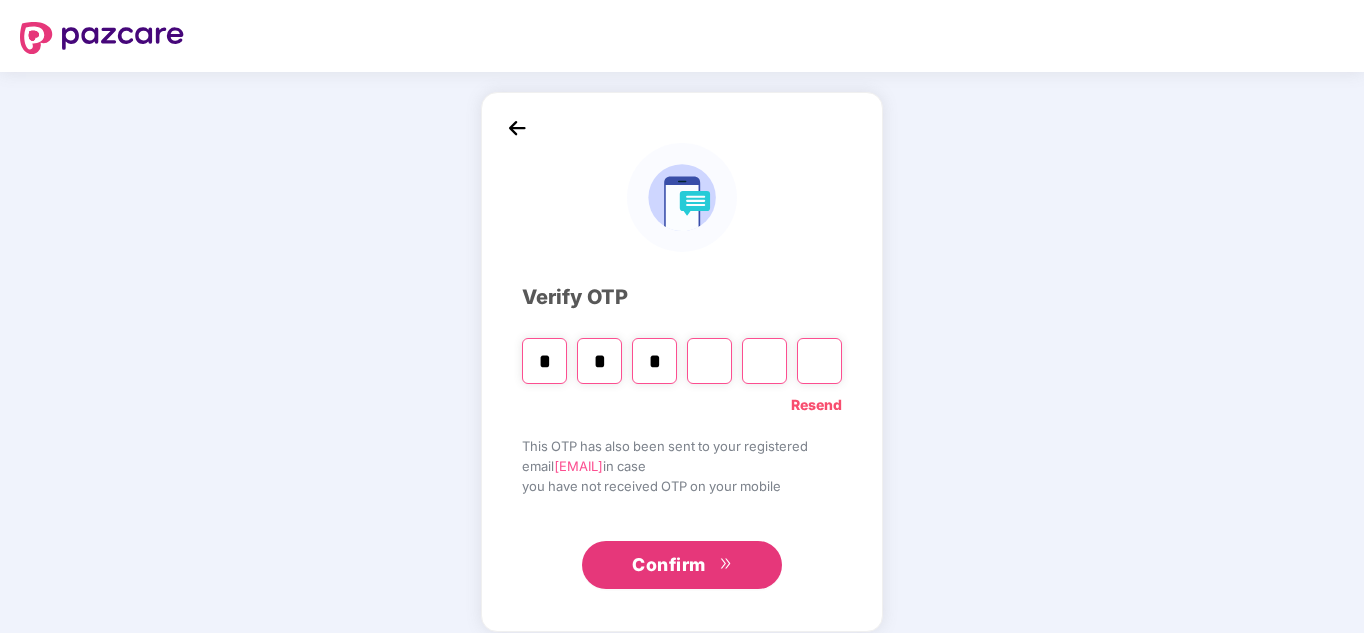 type on "*" 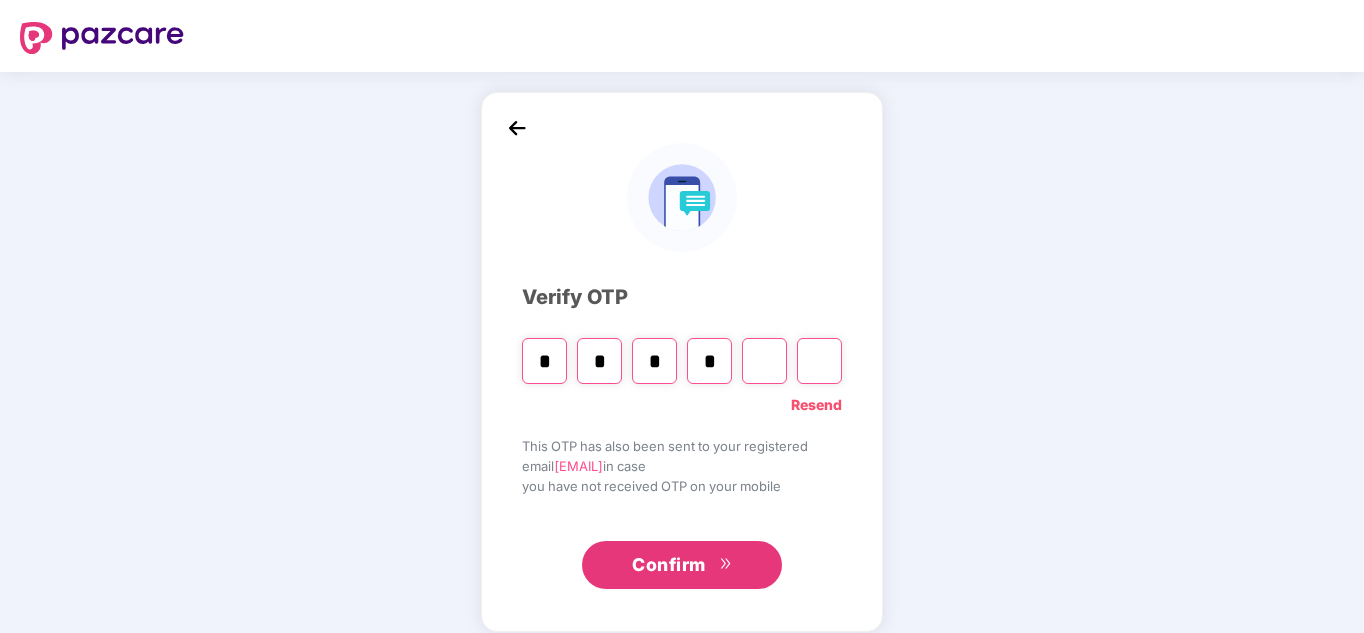 type on "*" 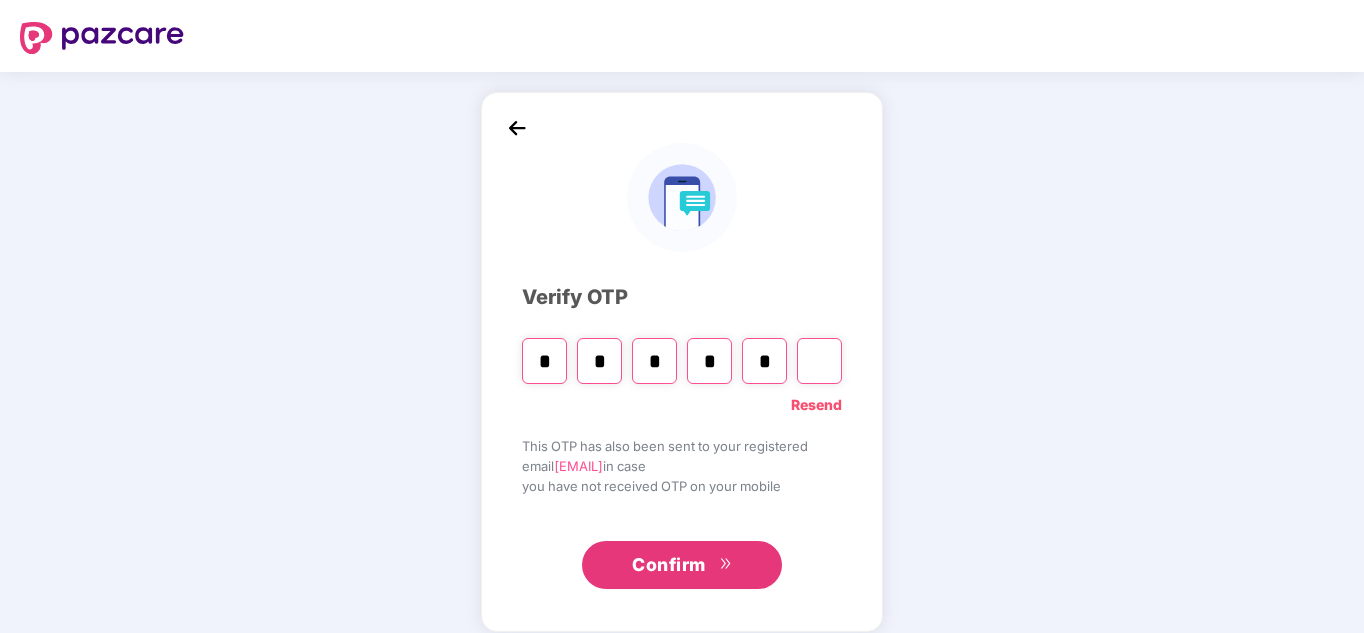 type on "*" 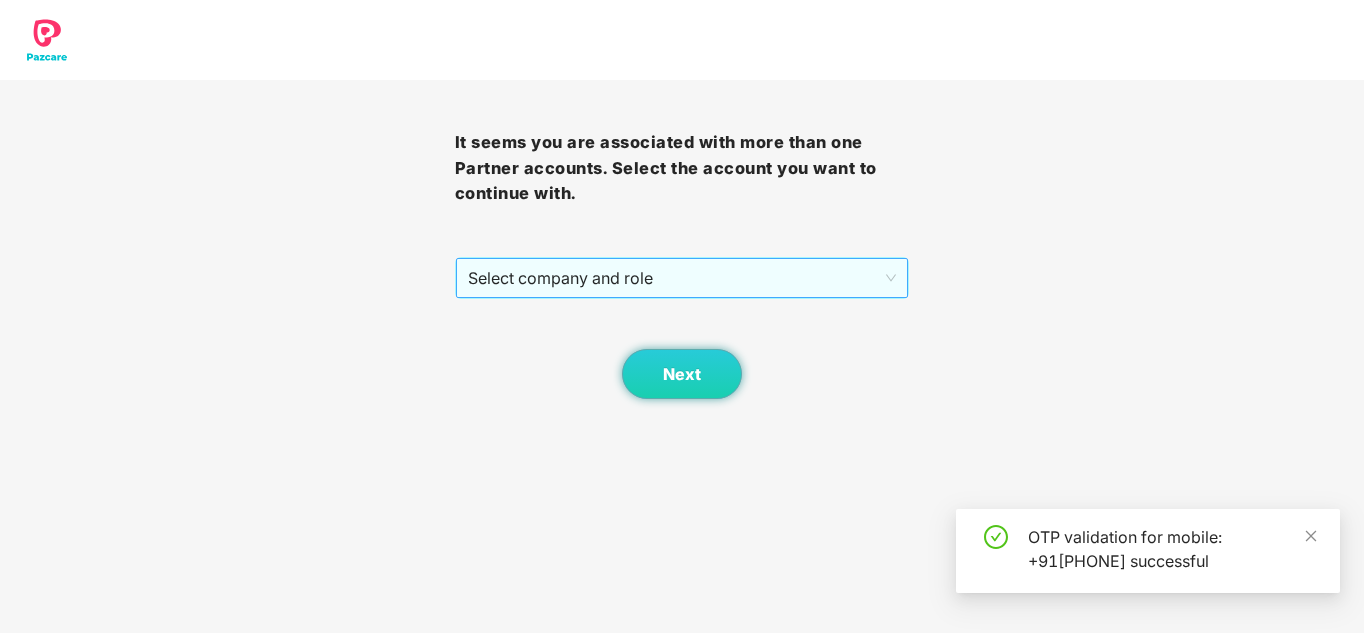 click on "Select company and role" at bounding box center [682, 278] 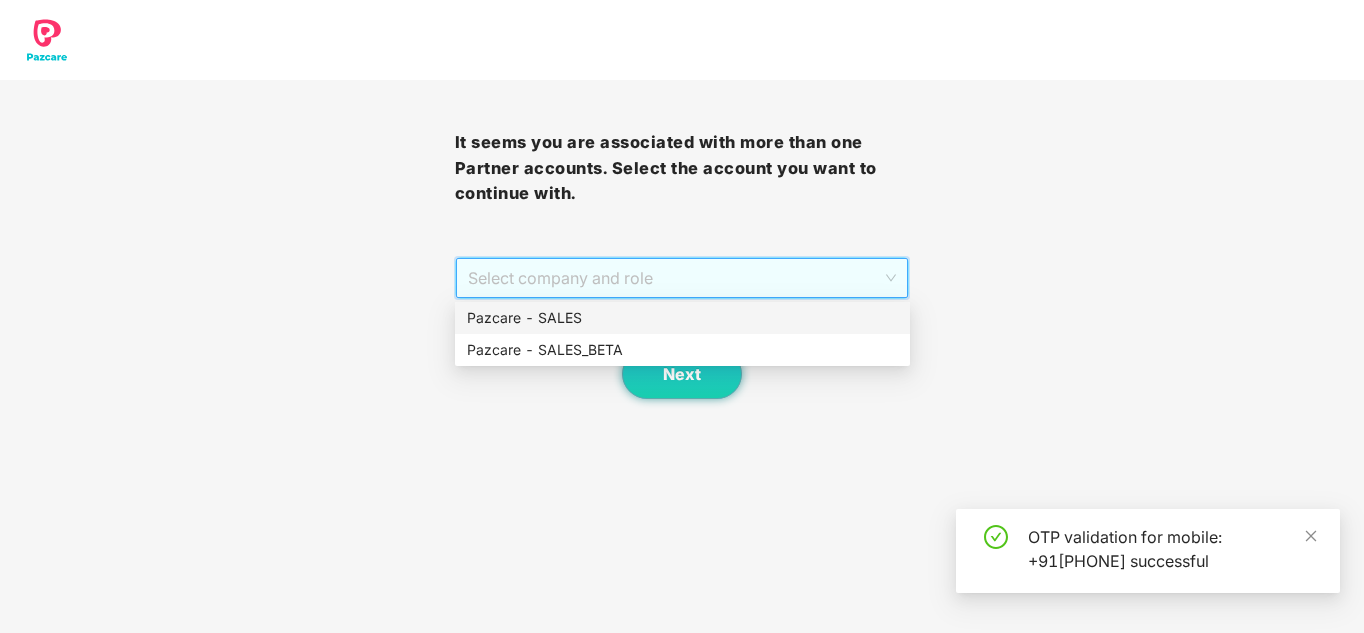 click on "Pazcare - SALES" at bounding box center [682, 318] 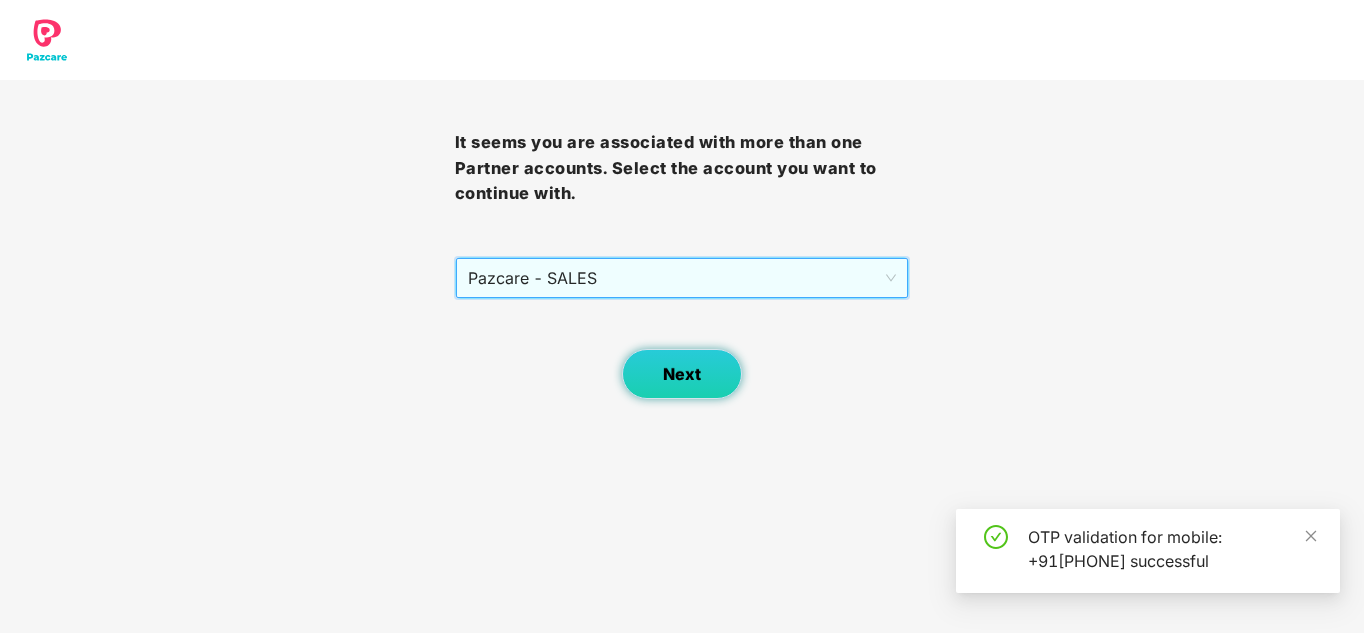 click on "Next" at bounding box center (682, 374) 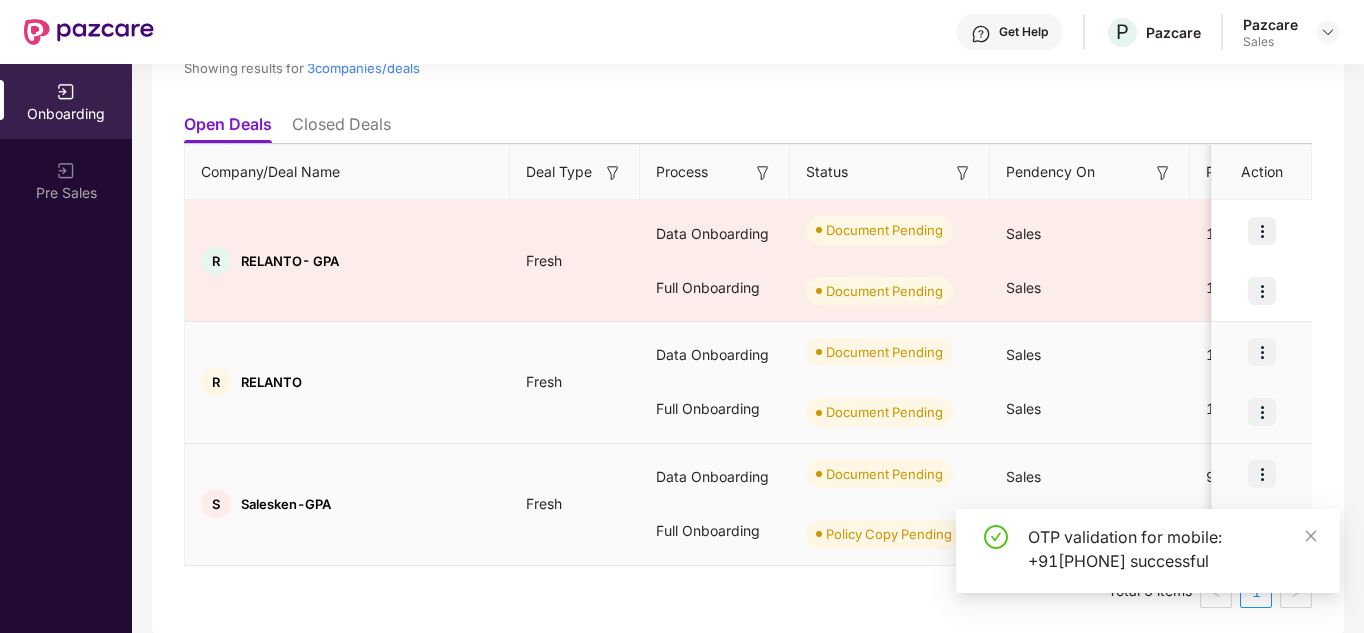 scroll, scrollTop: 188, scrollLeft: 0, axis: vertical 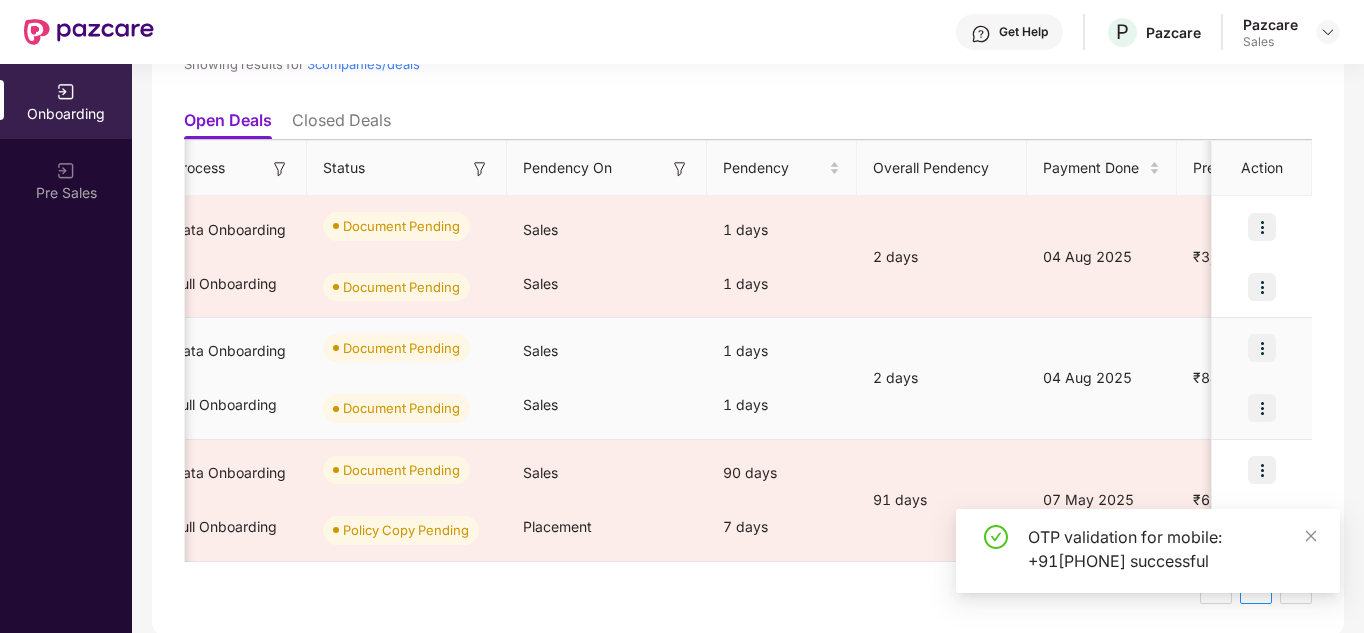 click at bounding box center [1262, 348] 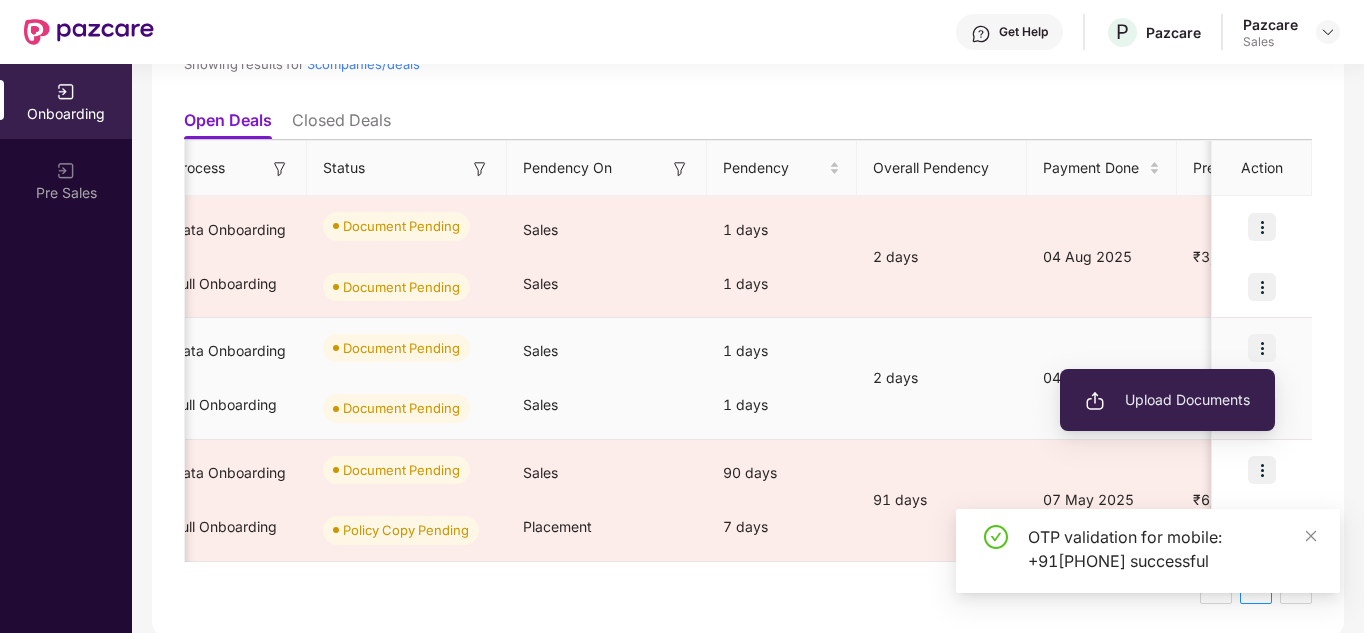 click on "Upload Documents" at bounding box center [1167, 400] 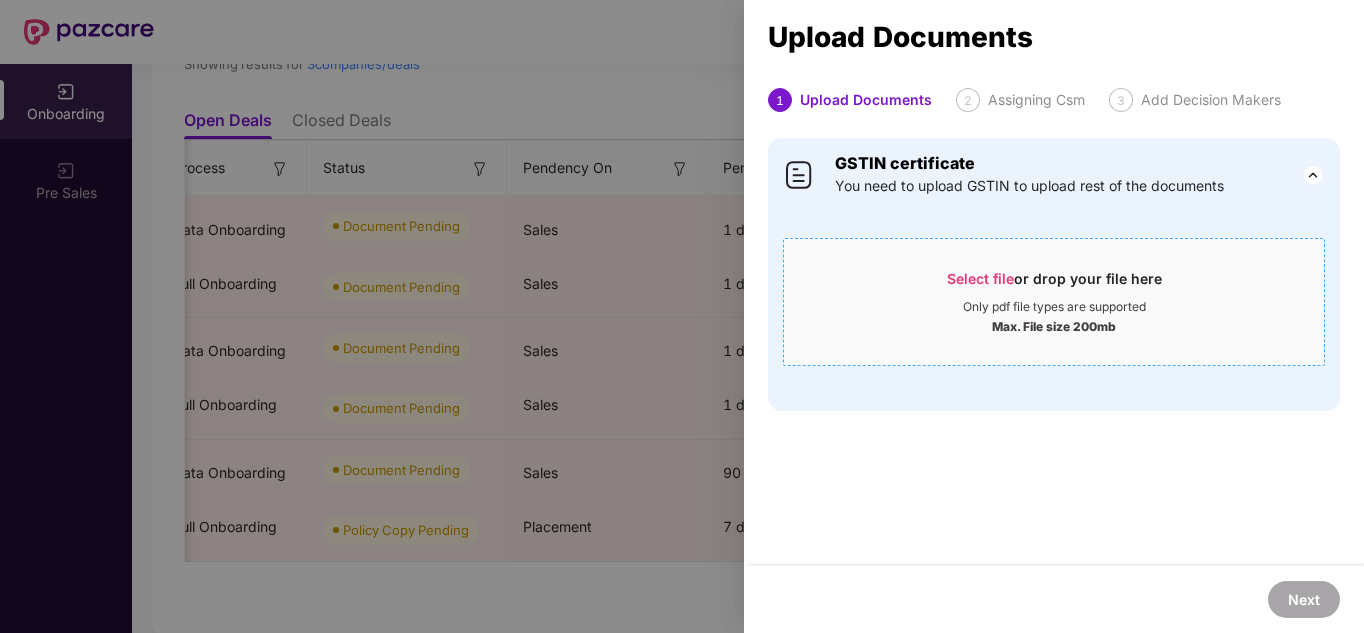 click on "Select file" at bounding box center (980, 278) 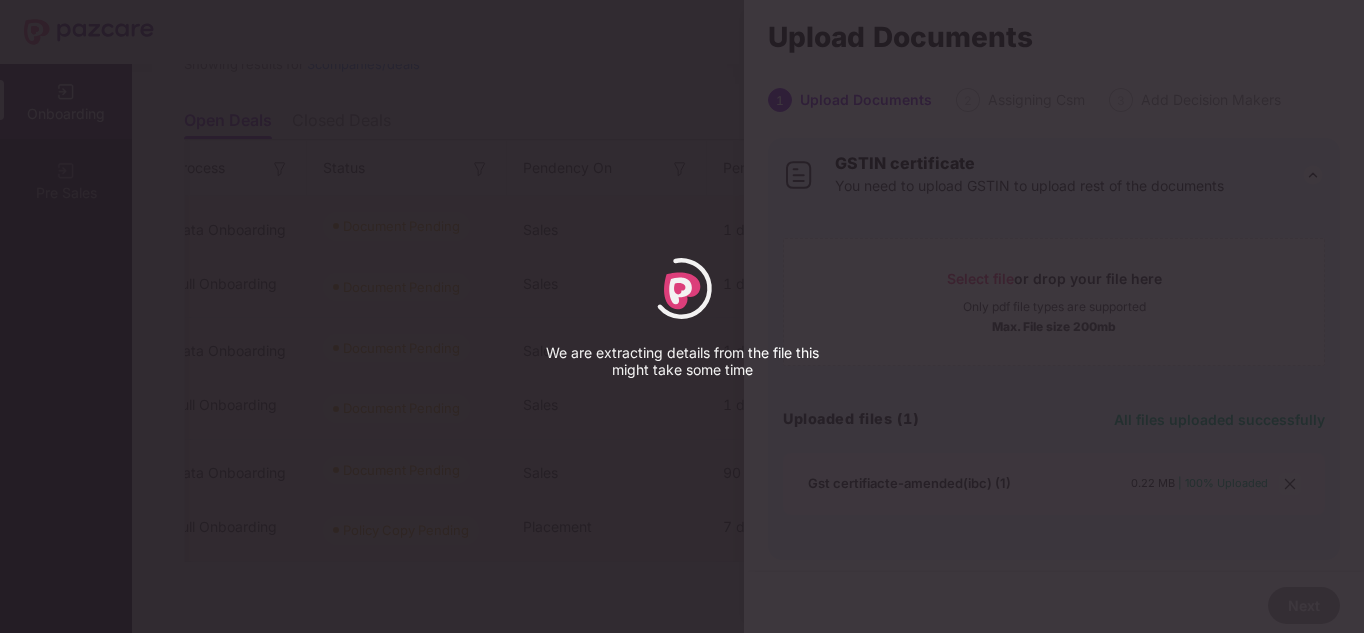 select on "*****" 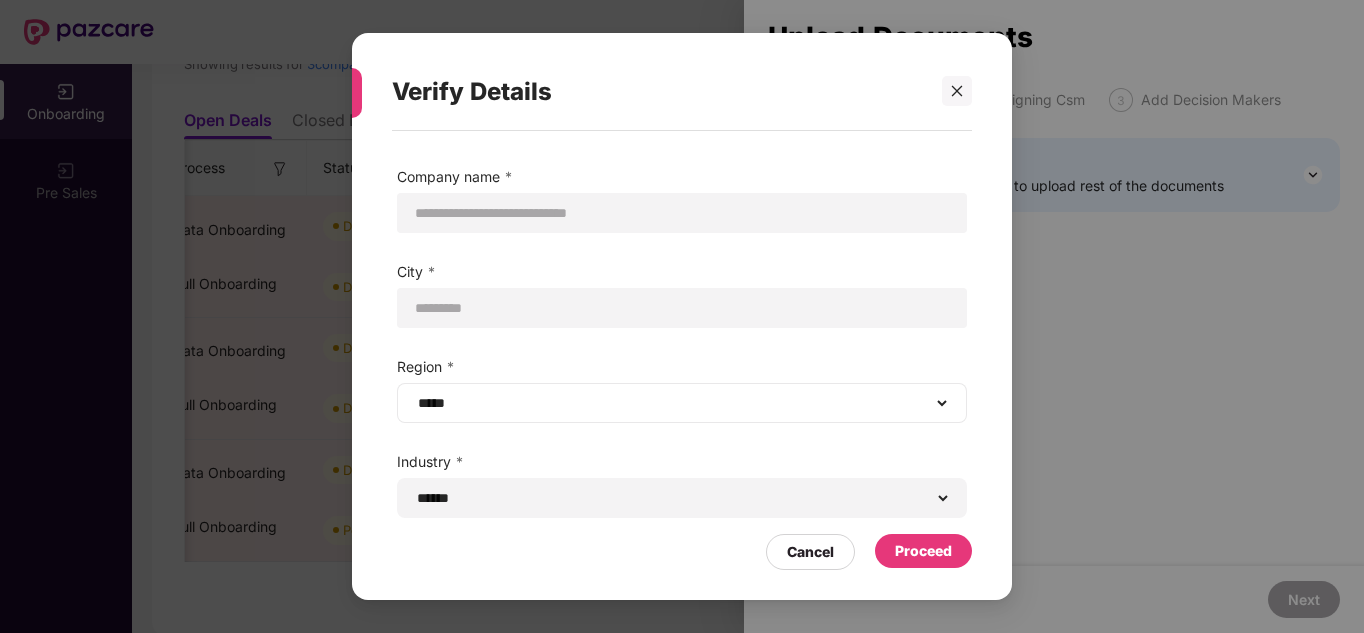 scroll, scrollTop: 94, scrollLeft: 0, axis: vertical 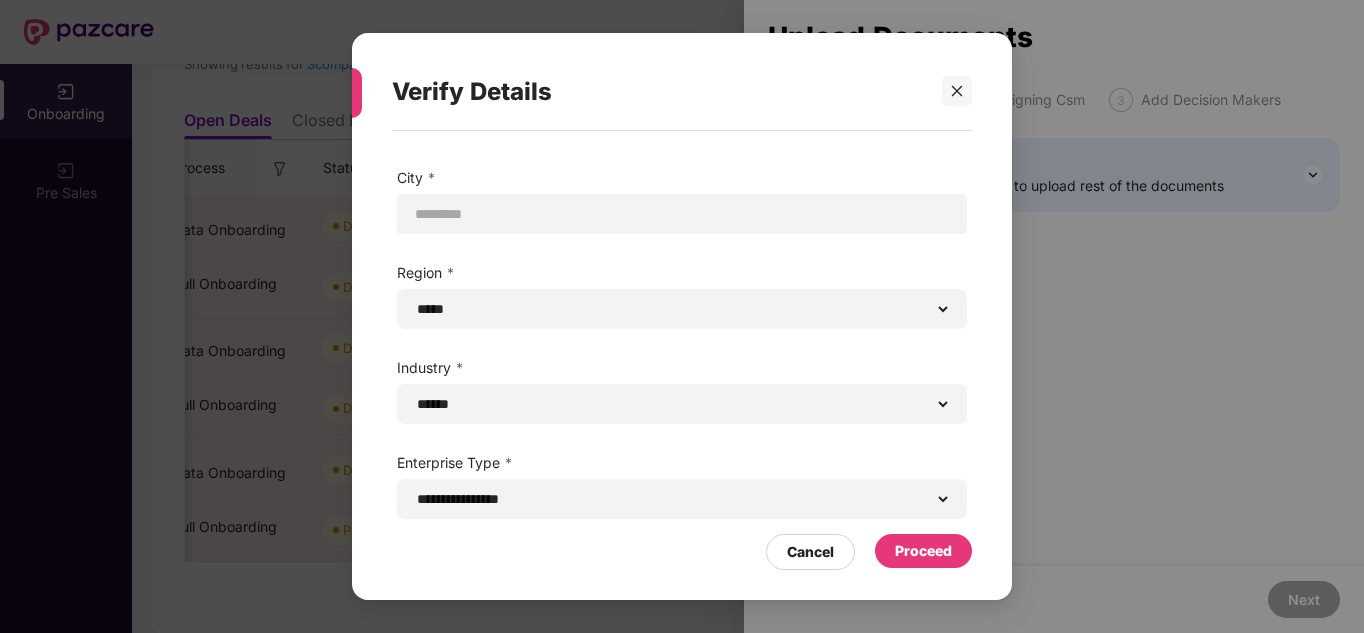 click on "Proceed" at bounding box center [923, 551] 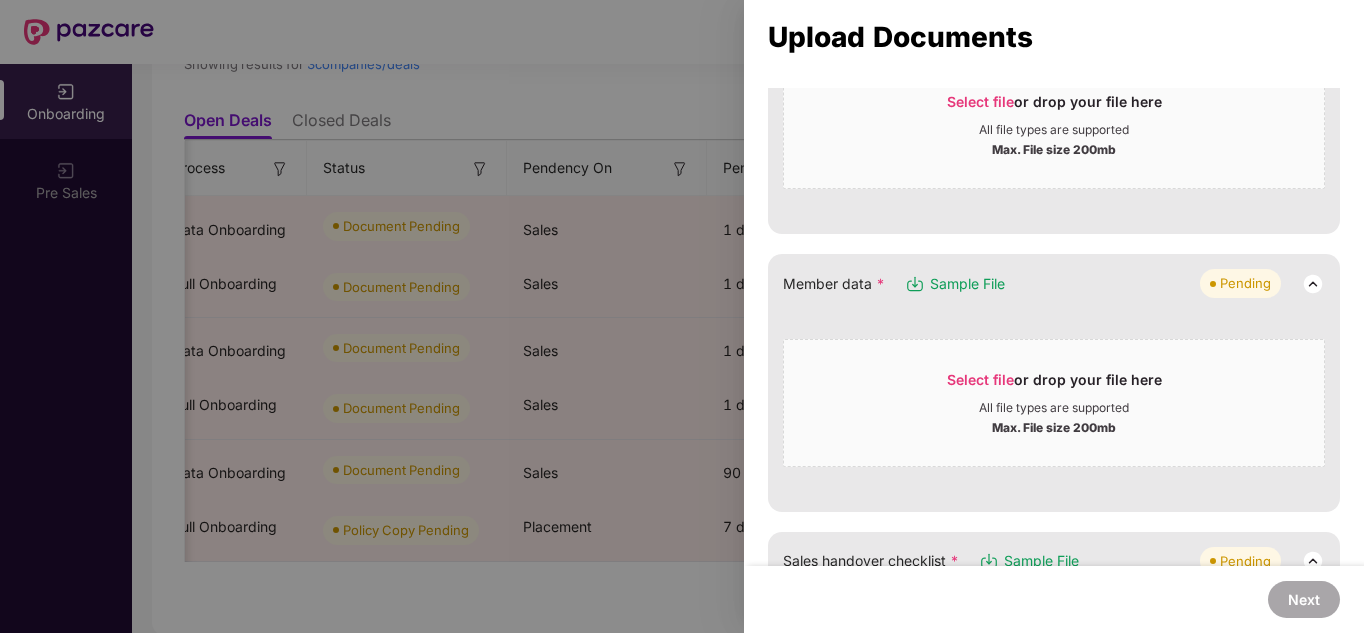 scroll, scrollTop: 131, scrollLeft: 0, axis: vertical 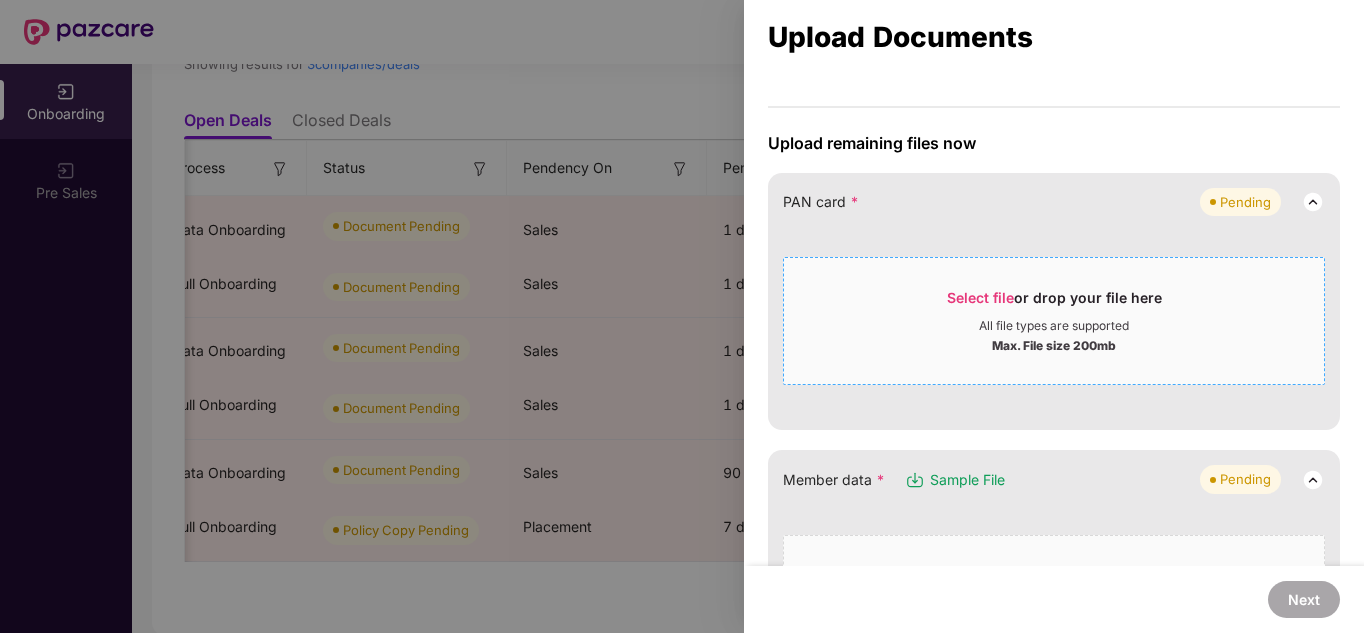 click on "Select file  or drop your file here" at bounding box center (1054, 303) 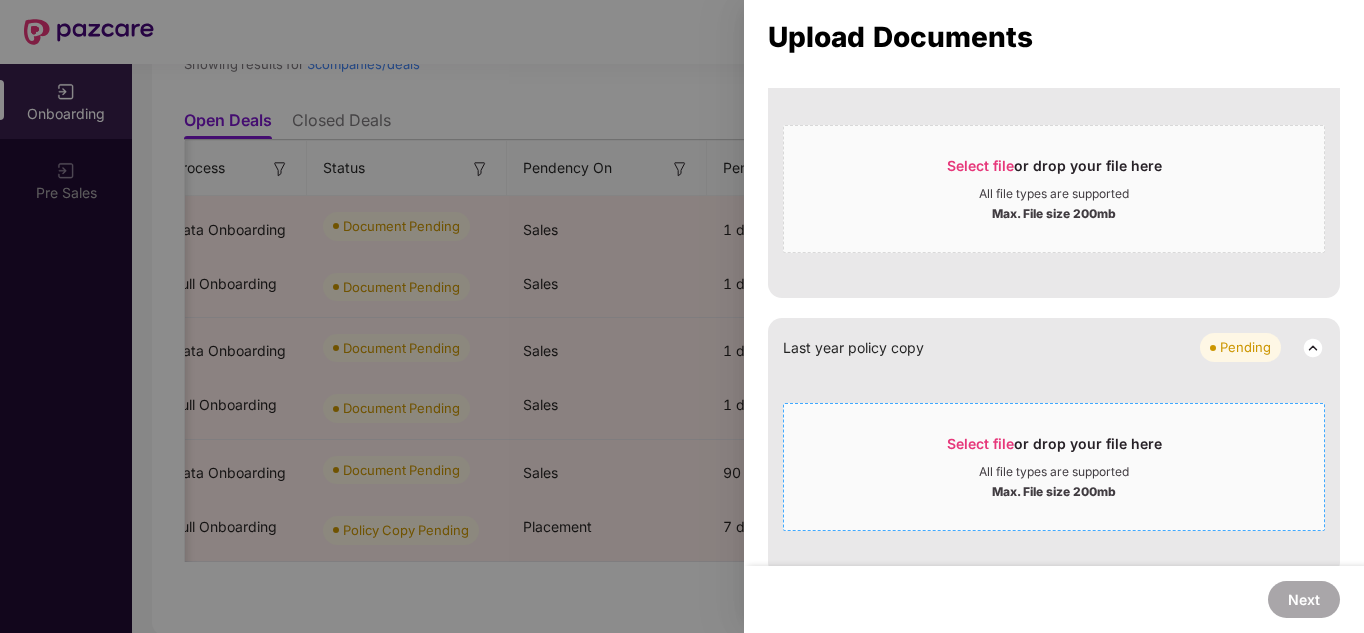 scroll, scrollTop: 2028, scrollLeft: 0, axis: vertical 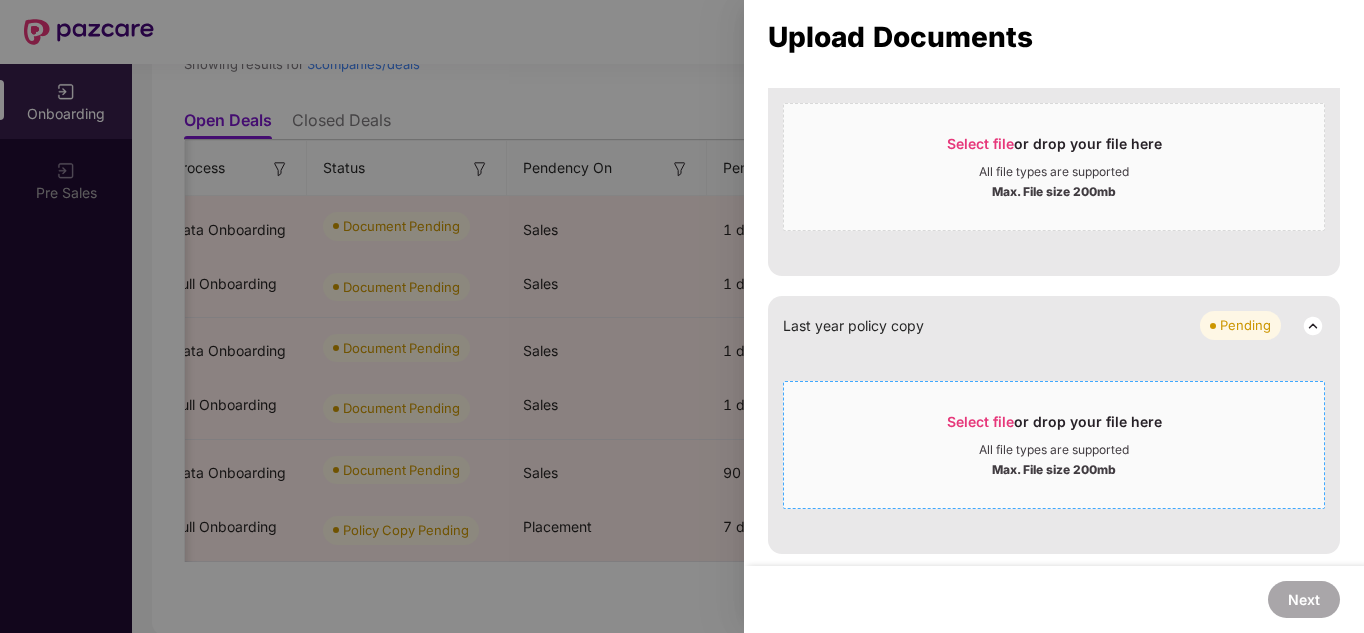 click on "All file types are supported" at bounding box center (1054, 450) 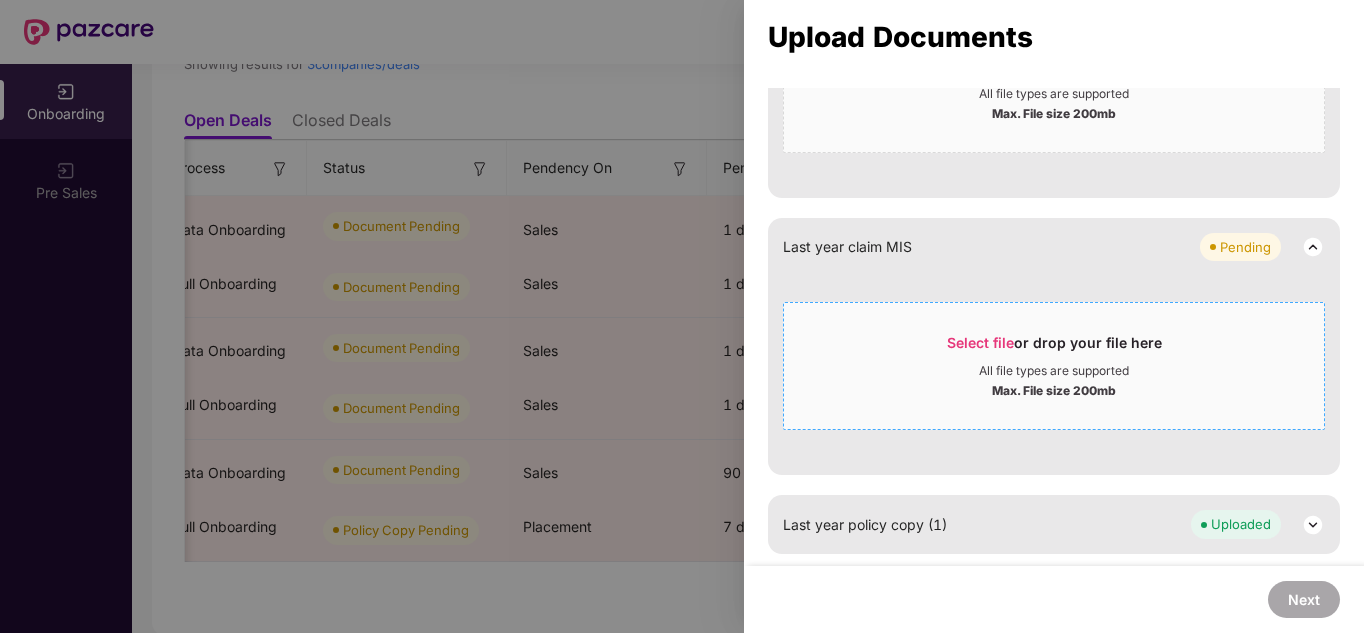 scroll, scrollTop: 1829, scrollLeft: 0, axis: vertical 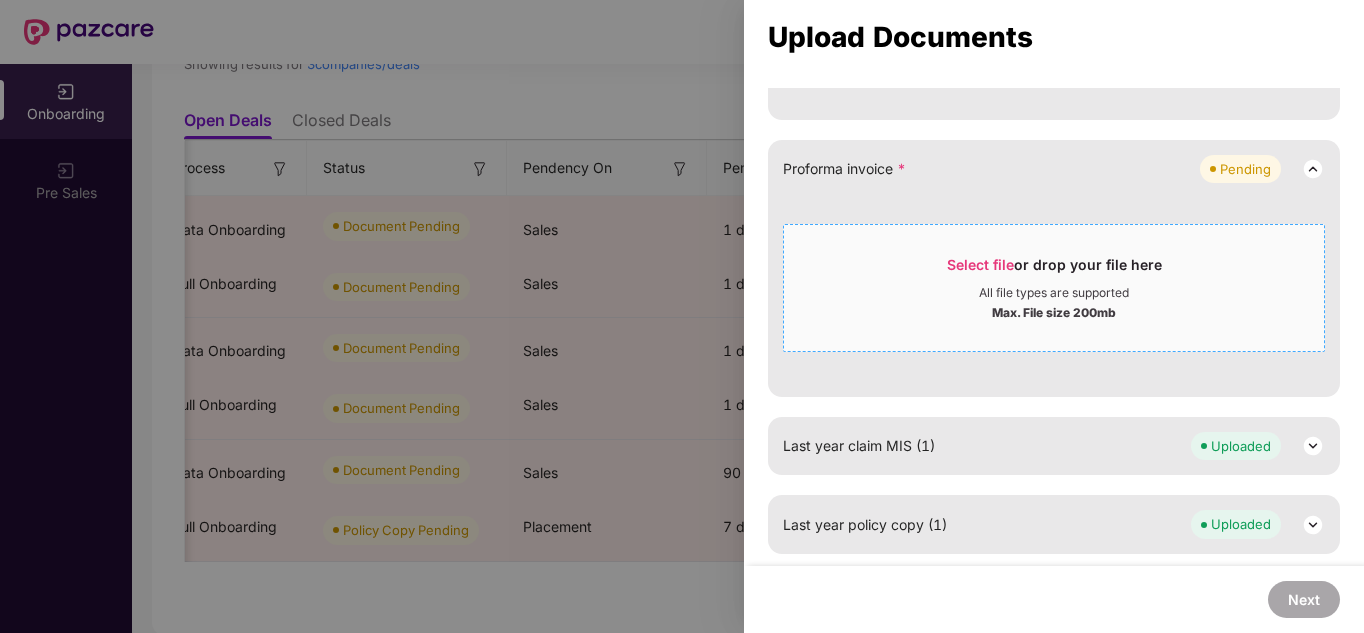 click on "Select file  or drop your file here All file types are supported Max. File size 200mb" at bounding box center (1054, 288) 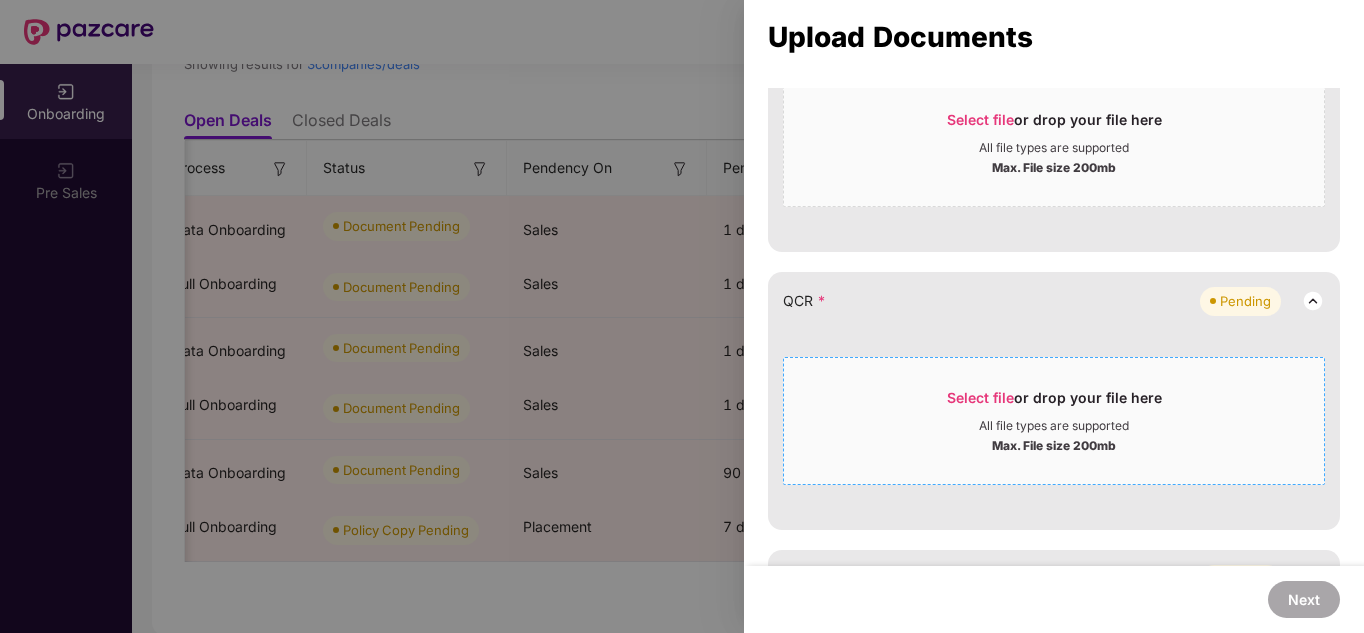 scroll, scrollTop: 675, scrollLeft: 0, axis: vertical 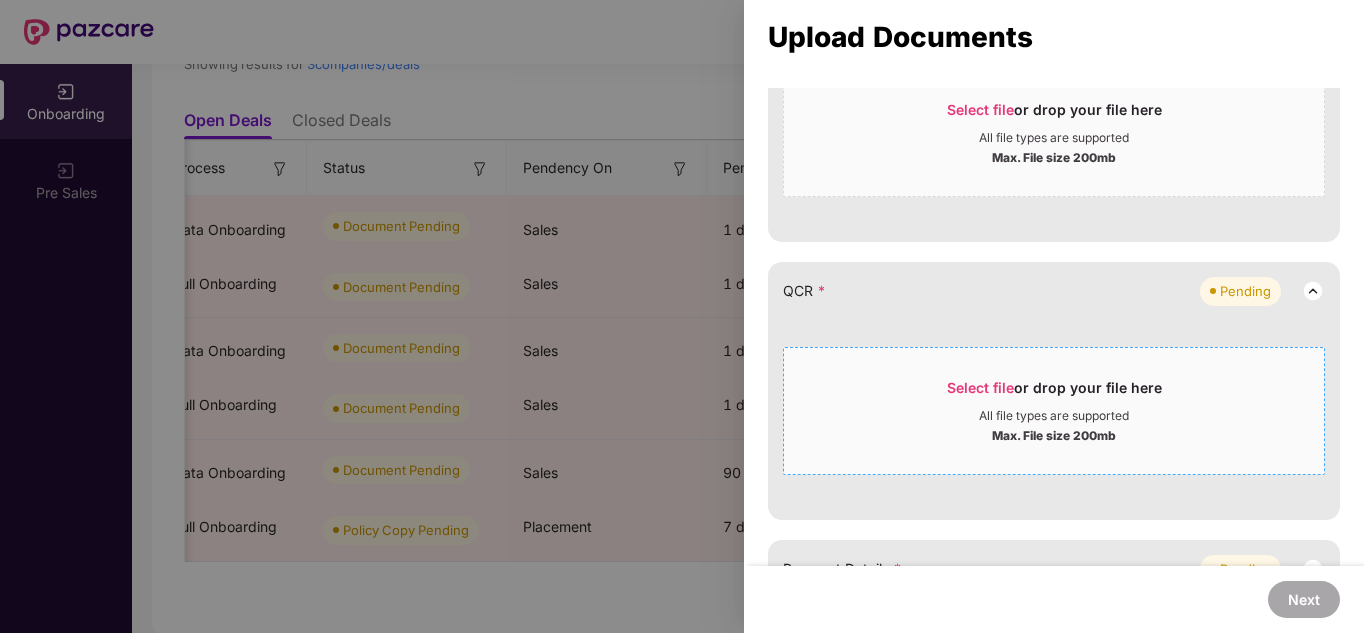 click on "All file types are supported" at bounding box center (1054, 416) 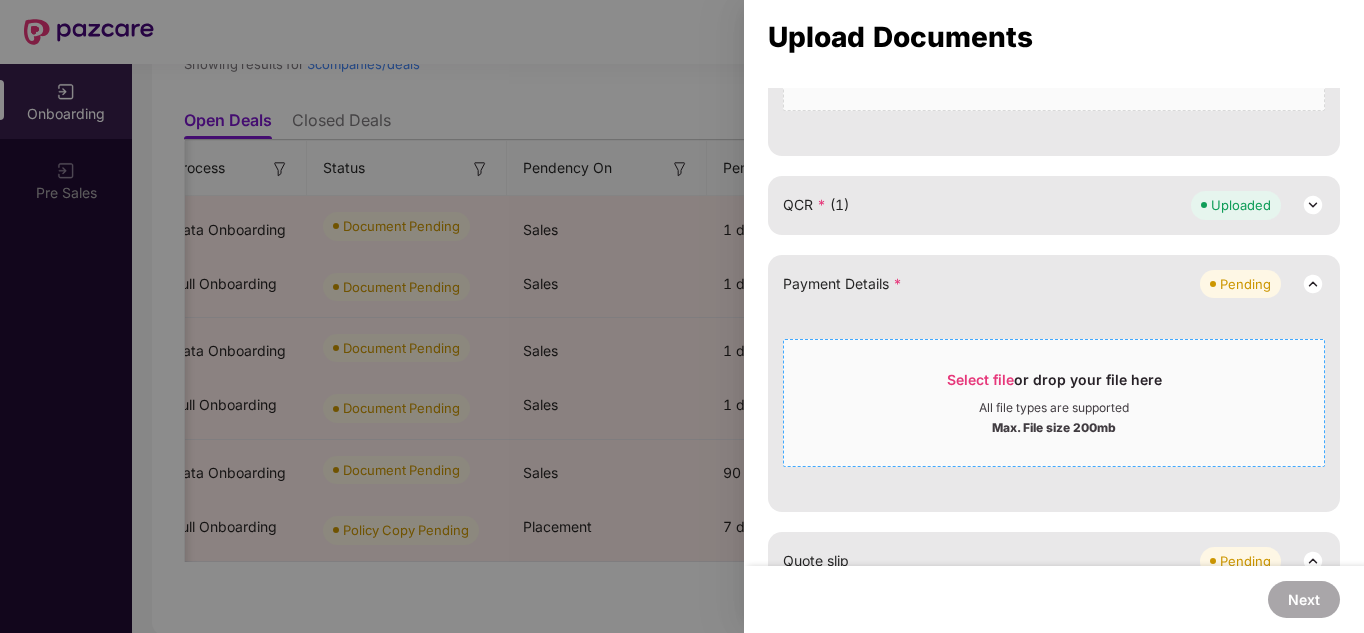 scroll, scrollTop: 742, scrollLeft: 0, axis: vertical 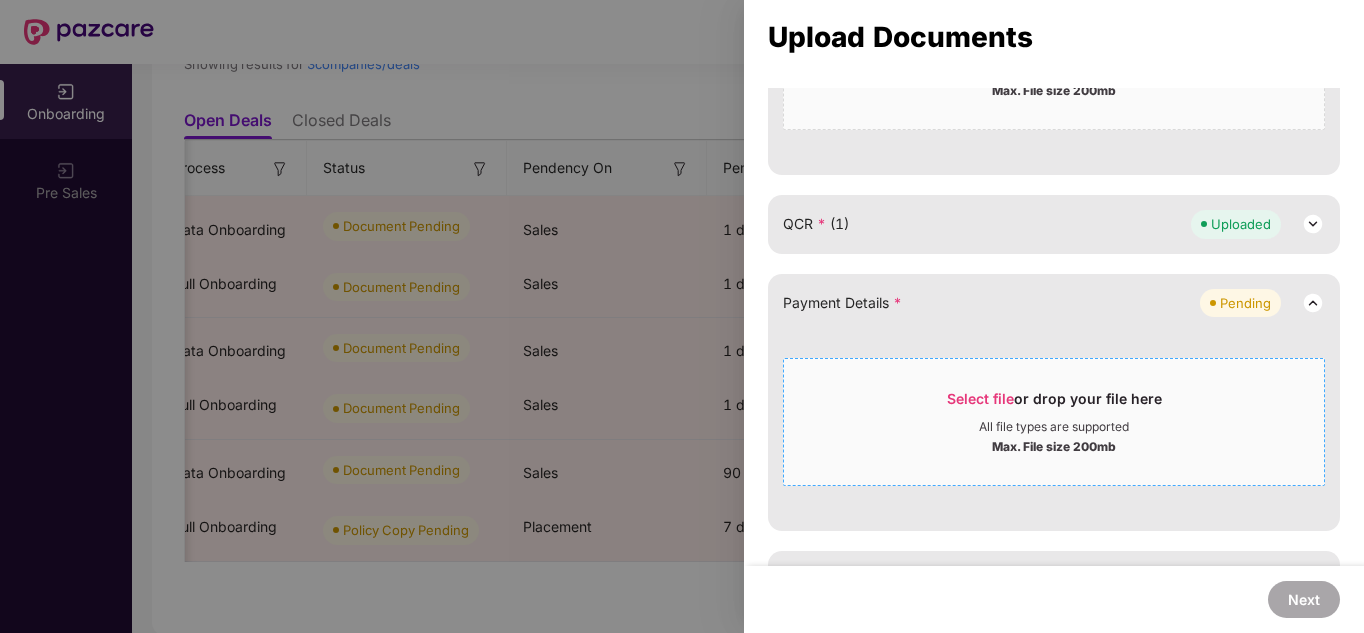 click on "Select file  or drop your file here" at bounding box center (1054, 404) 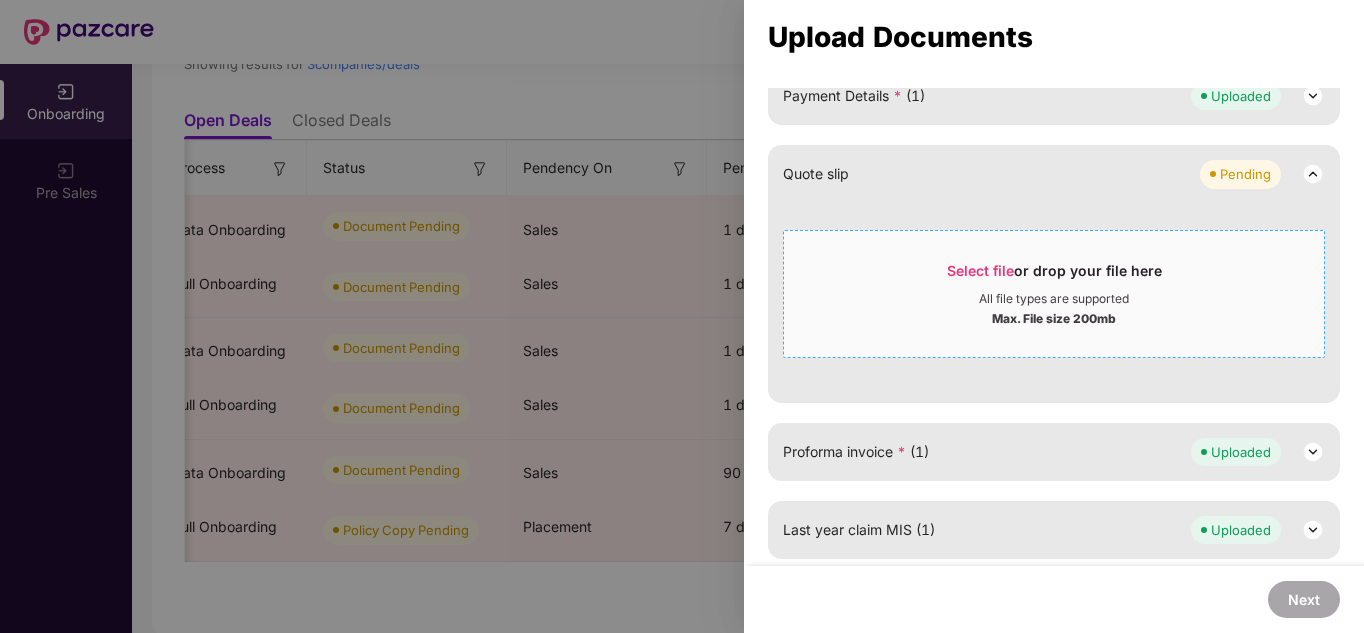 scroll, scrollTop: 951, scrollLeft: 0, axis: vertical 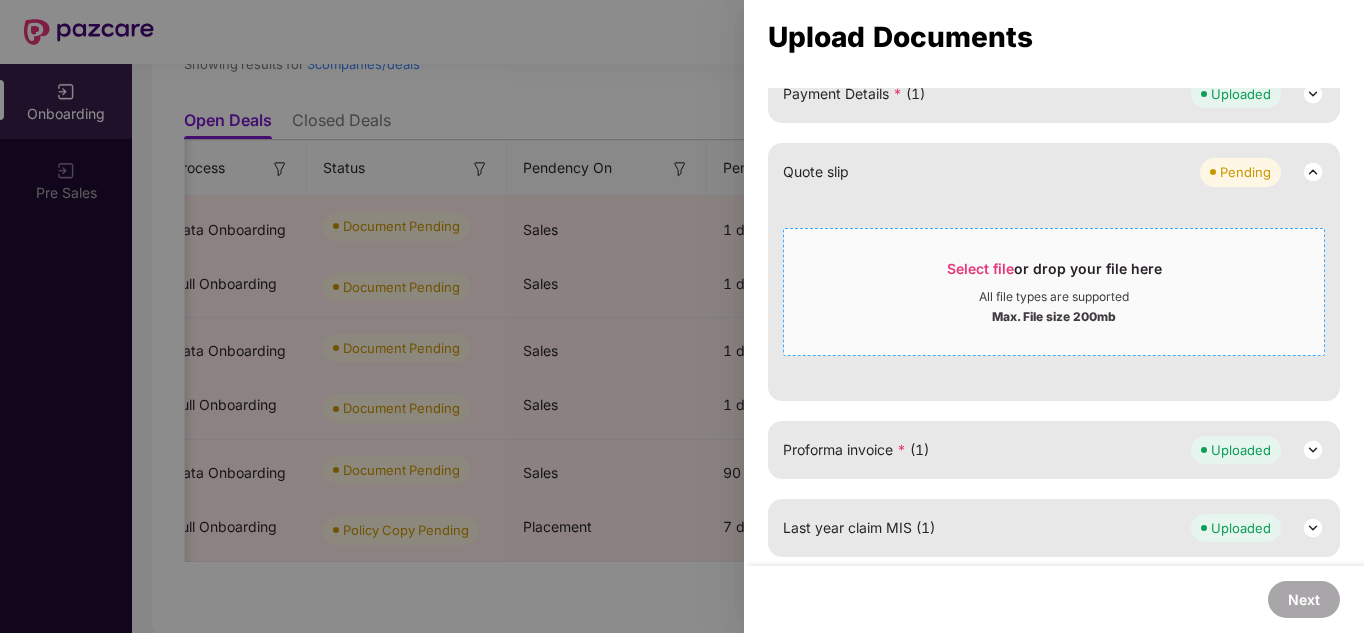 click on "Max. File size 200mb" at bounding box center (1054, 315) 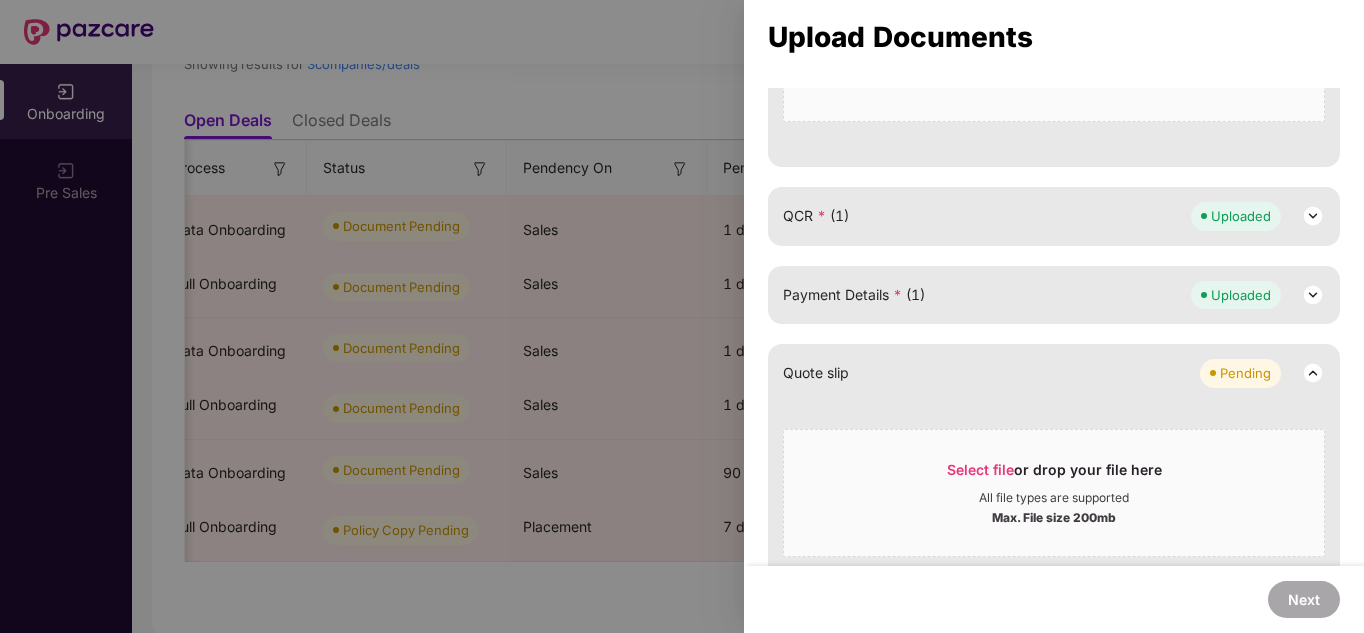scroll, scrollTop: 751, scrollLeft: 0, axis: vertical 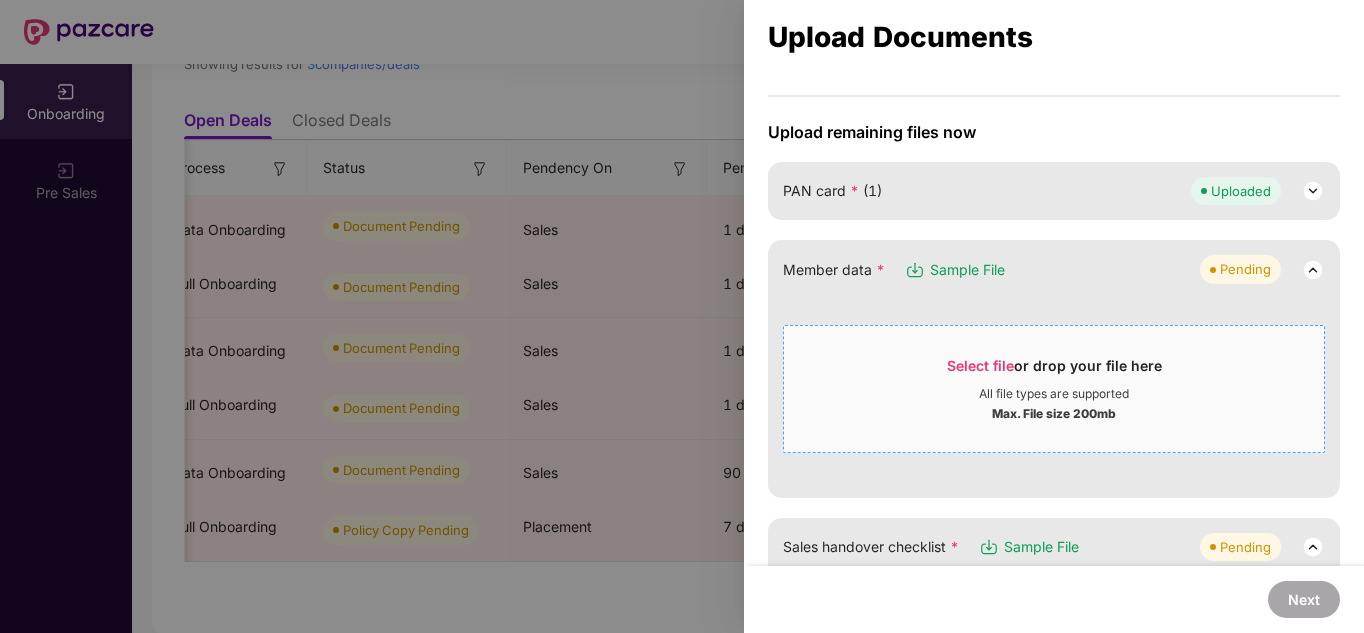 click on "Select file  or drop your file here All file types are supported Max. File size 200mb" at bounding box center (1054, 389) 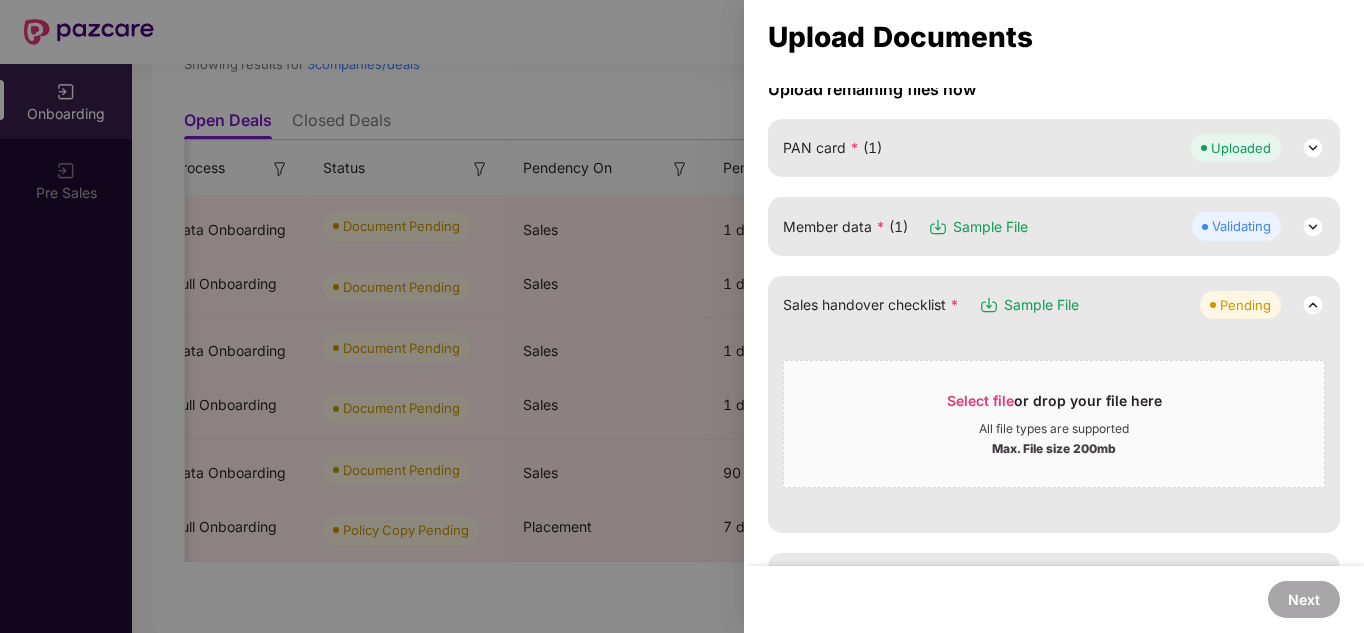 scroll, scrollTop: 184, scrollLeft: 0, axis: vertical 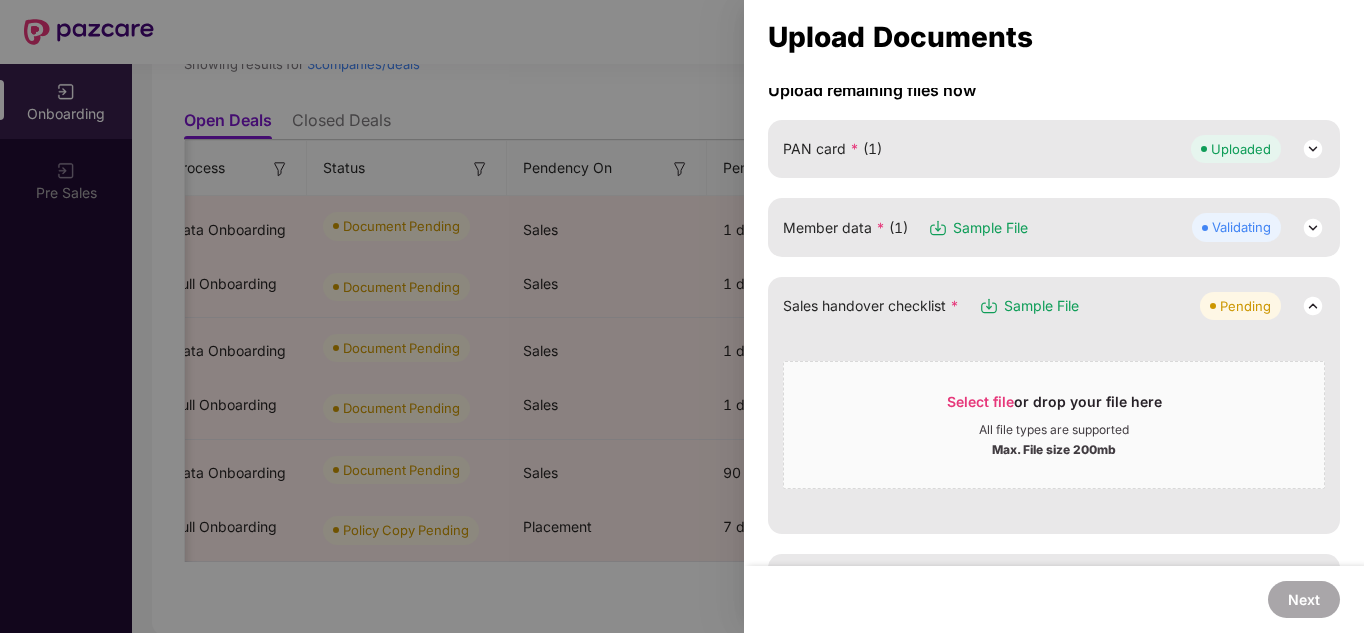 click at bounding box center (1313, 228) 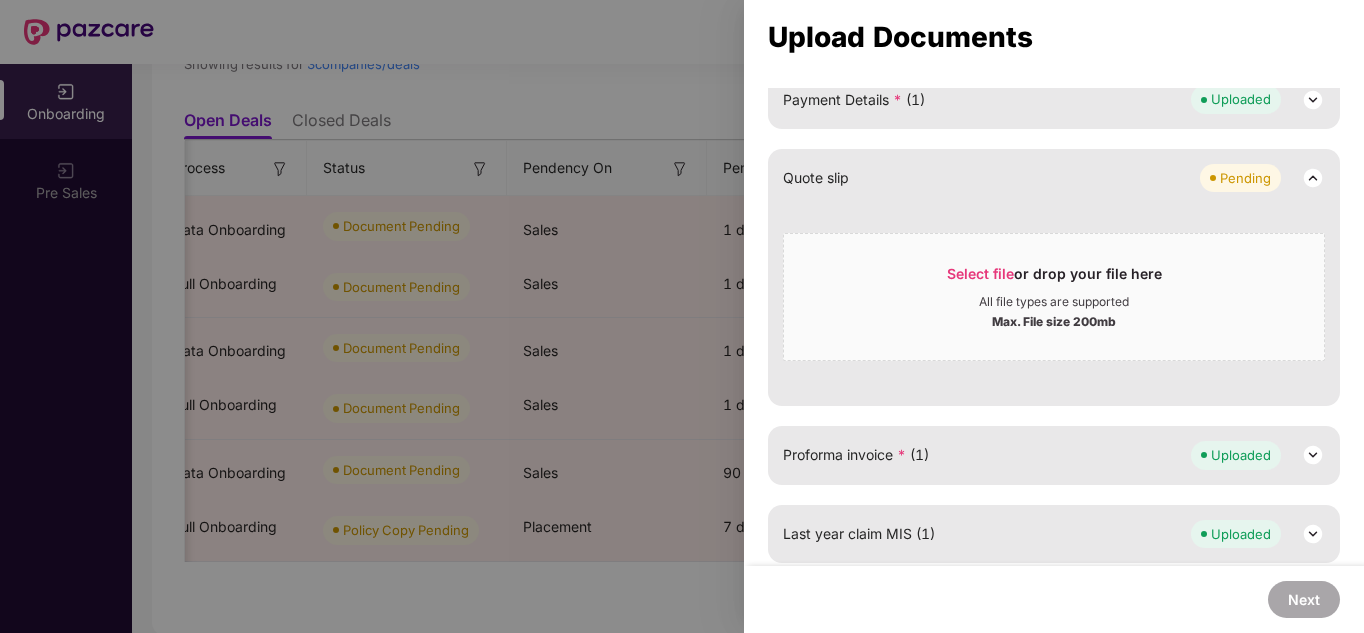 scroll, scrollTop: 1130, scrollLeft: 0, axis: vertical 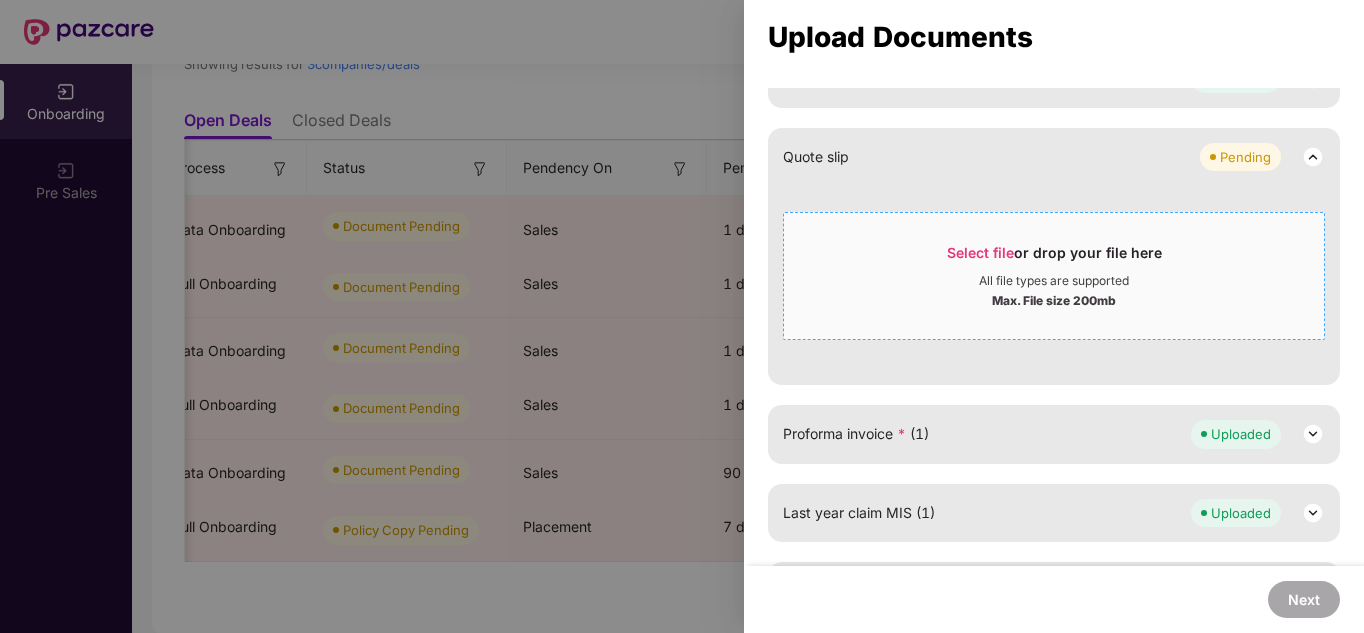 click on "All file types are supported" at bounding box center (1054, 281) 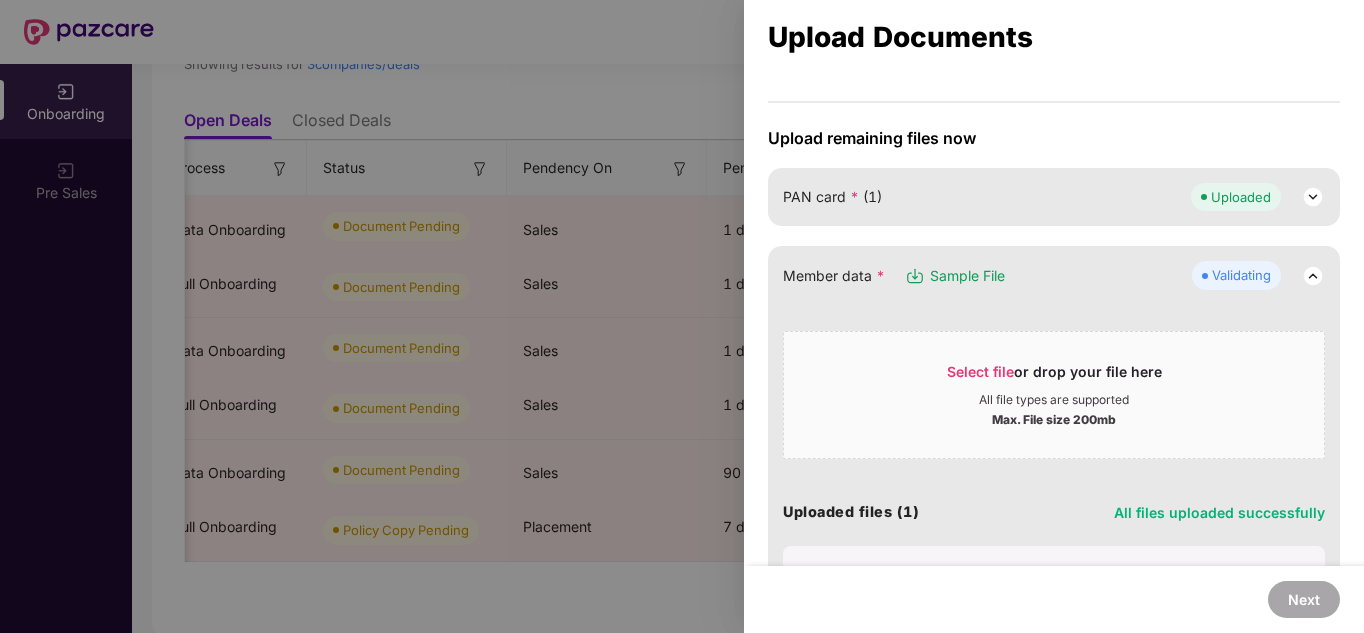 scroll, scrollTop: 246, scrollLeft: 0, axis: vertical 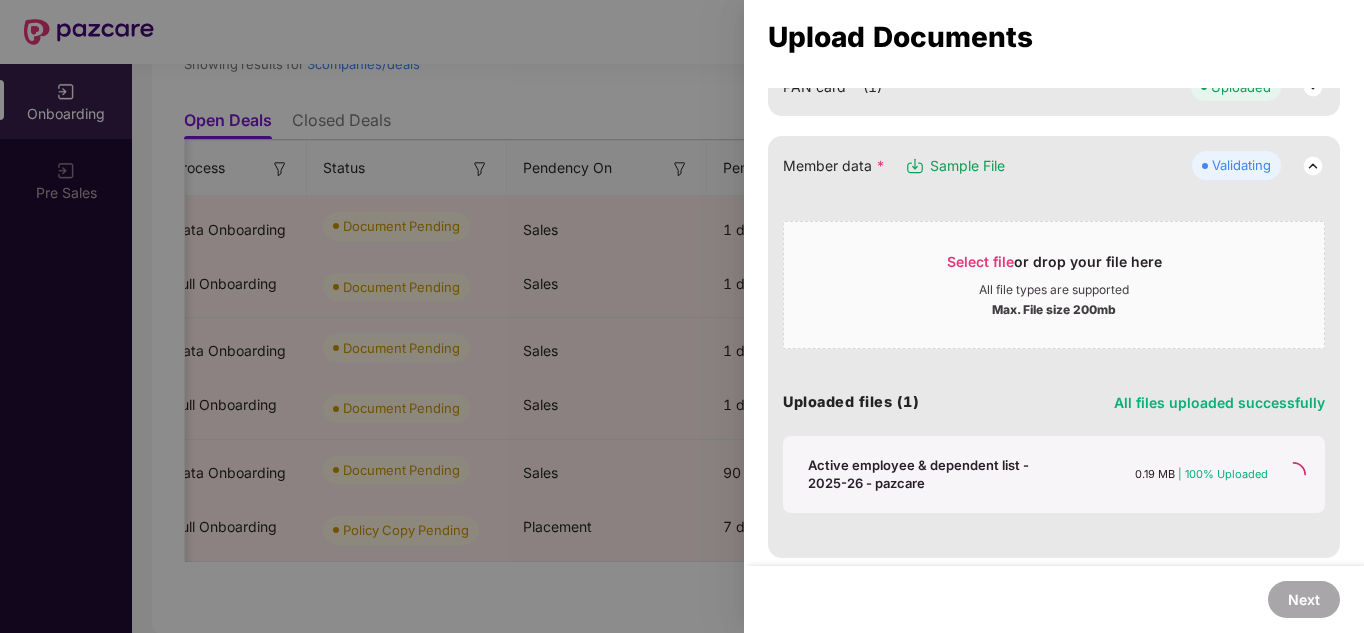 click at bounding box center (1313, 166) 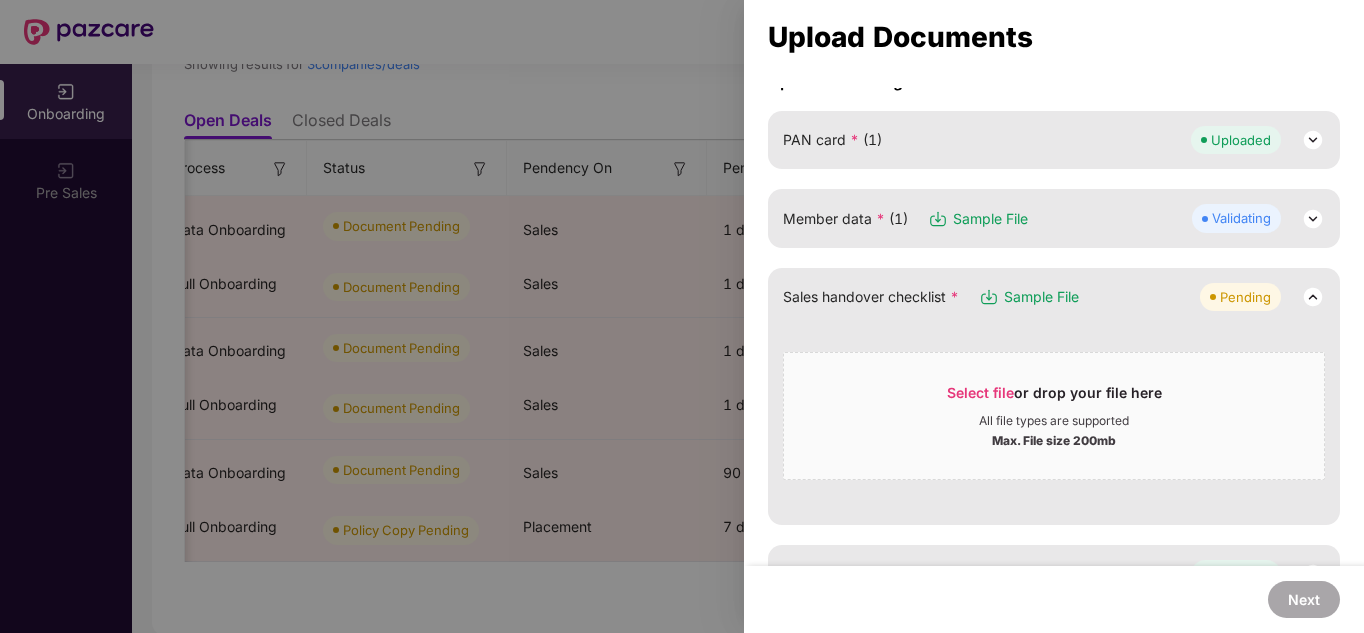 scroll, scrollTop: 189, scrollLeft: 0, axis: vertical 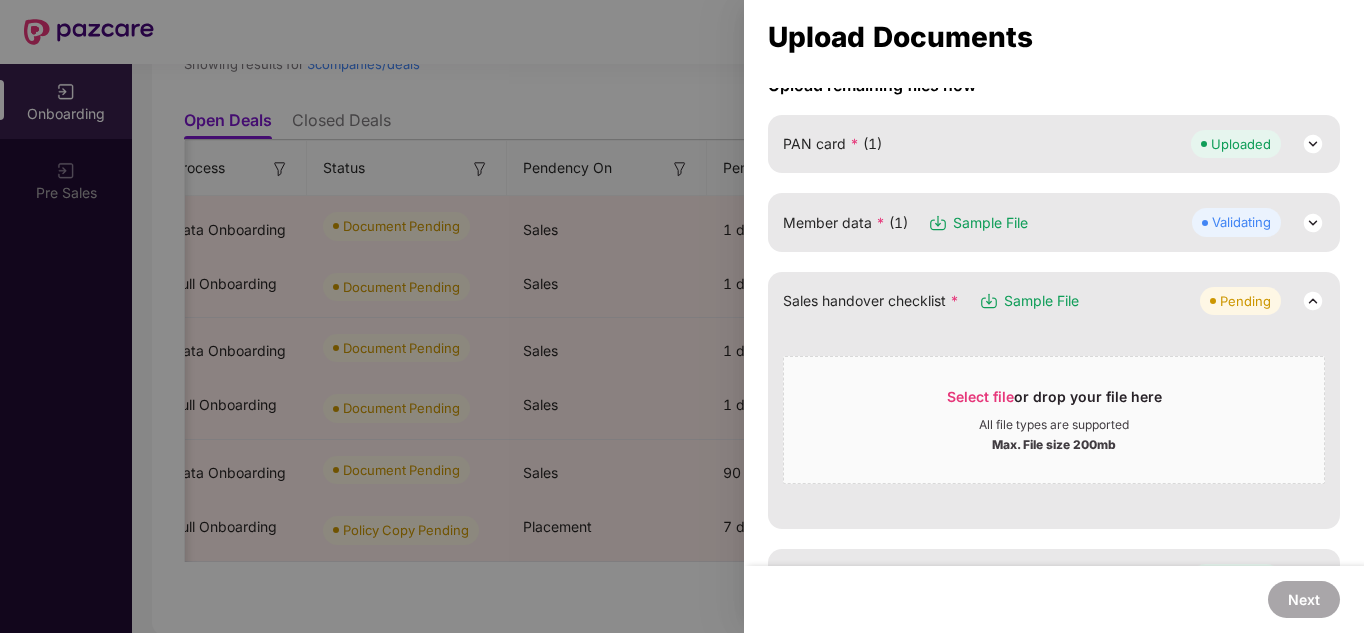 click at bounding box center (1313, 223) 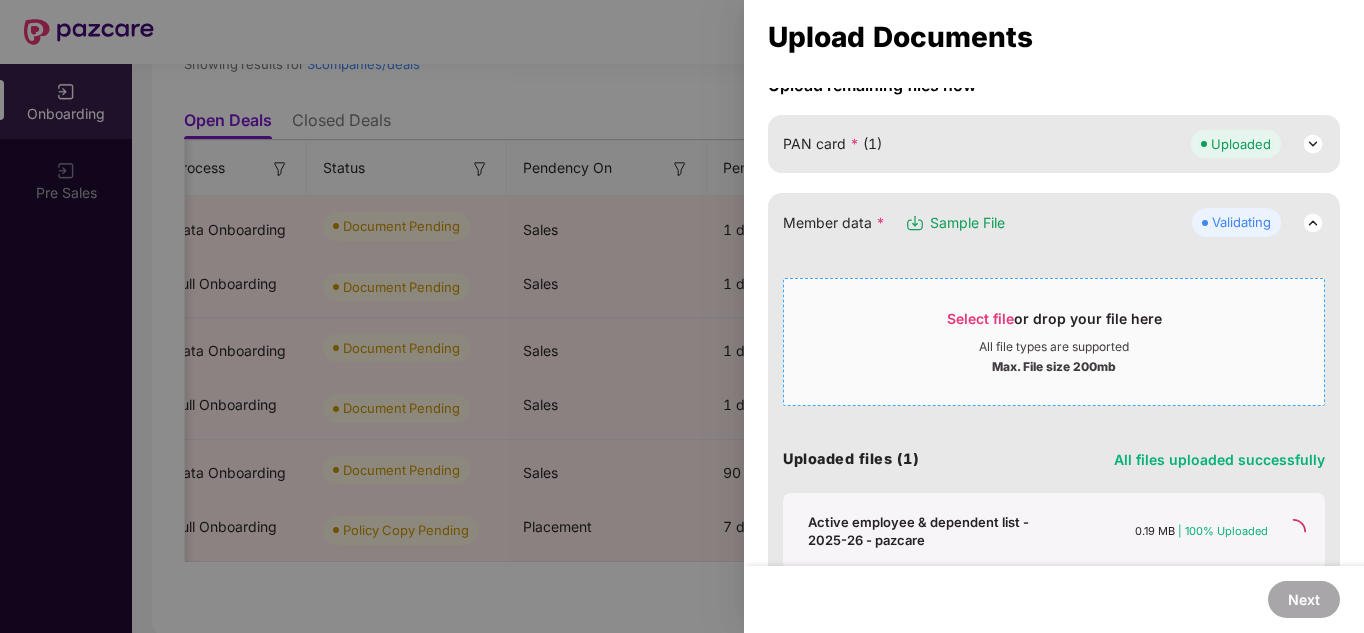scroll, scrollTop: 334, scrollLeft: 0, axis: vertical 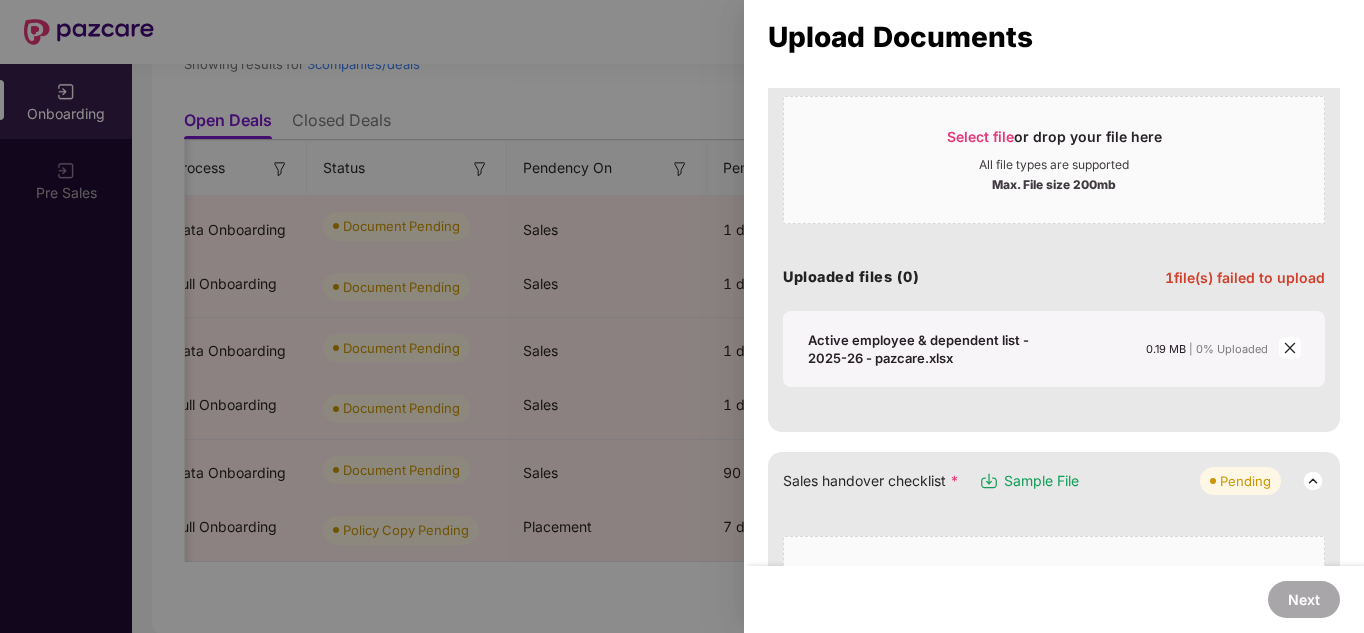 click 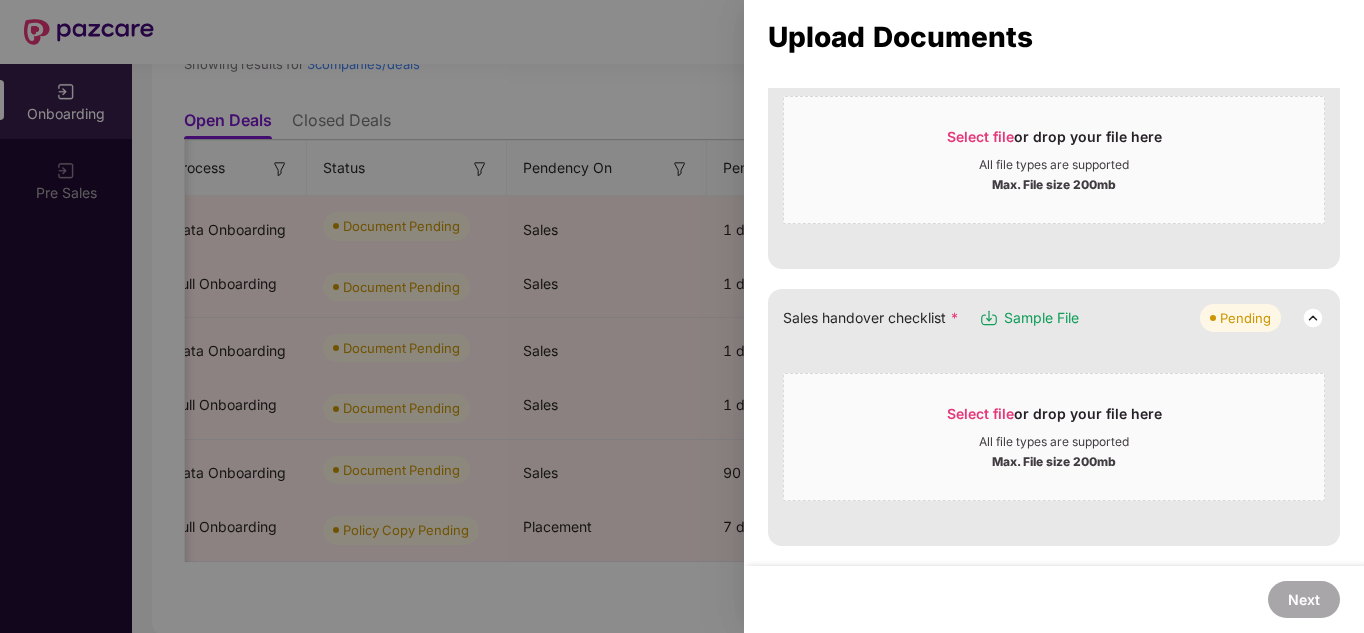 scroll, scrollTop: 203, scrollLeft: 0, axis: vertical 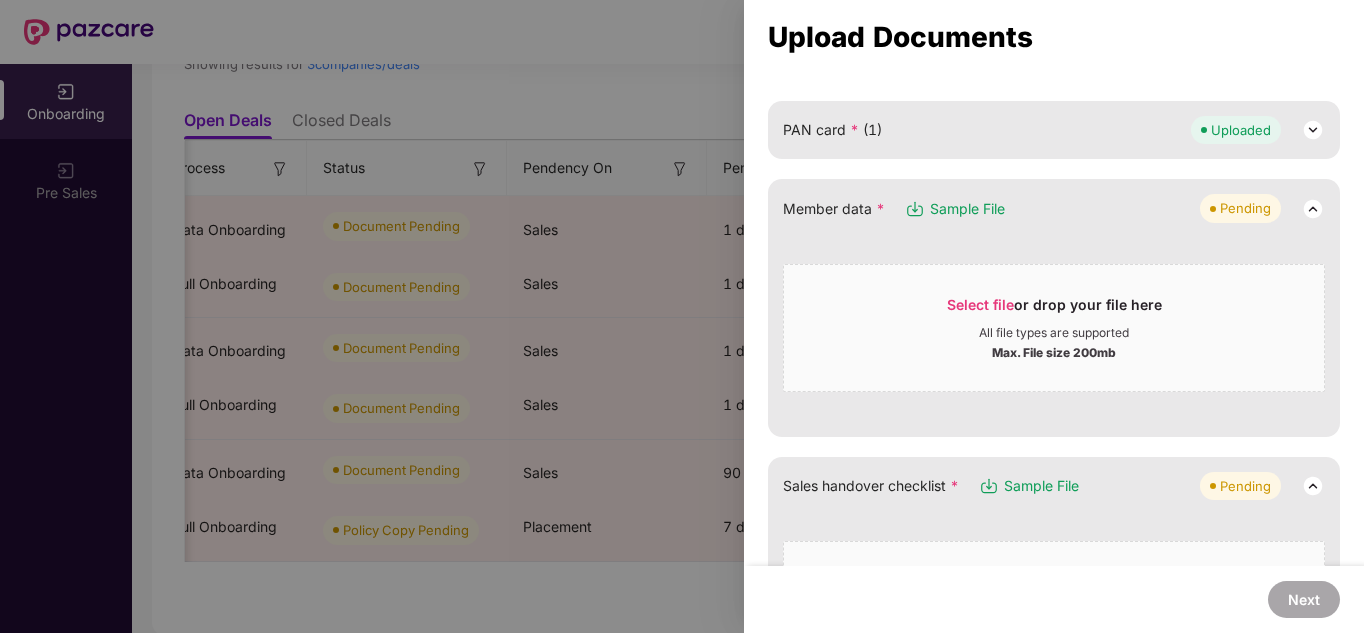 click on "All file types are supported" at bounding box center [1054, 333] 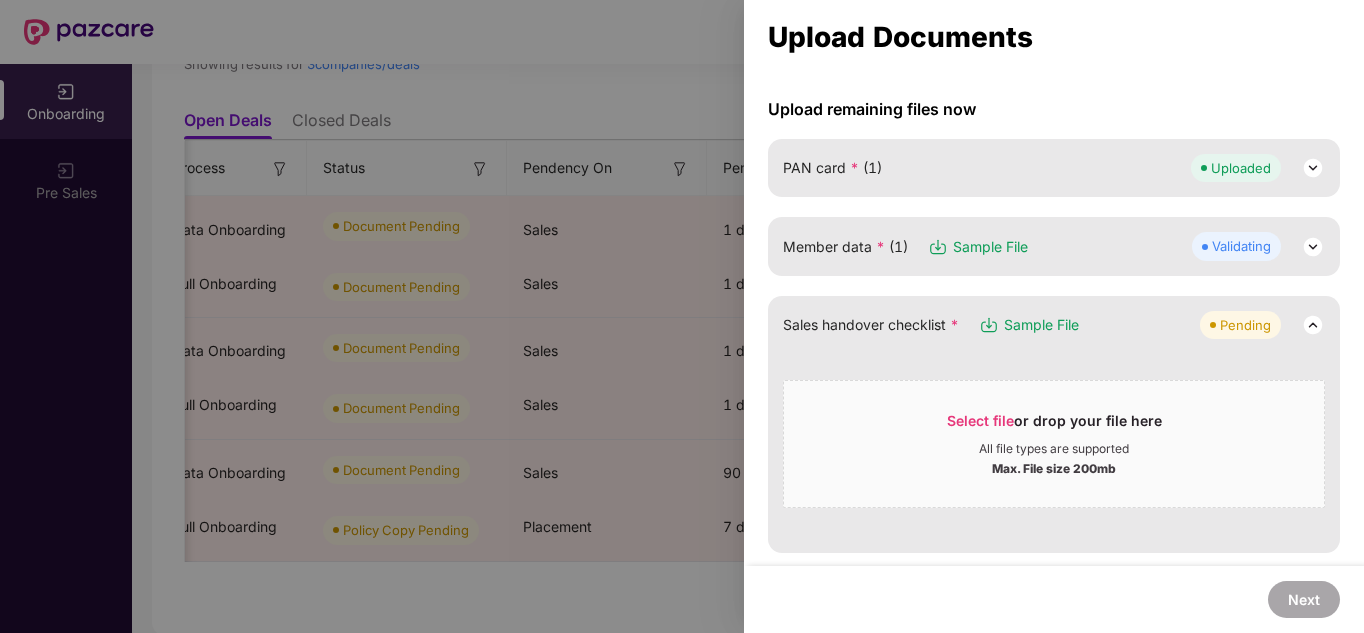 scroll, scrollTop: 127, scrollLeft: 0, axis: vertical 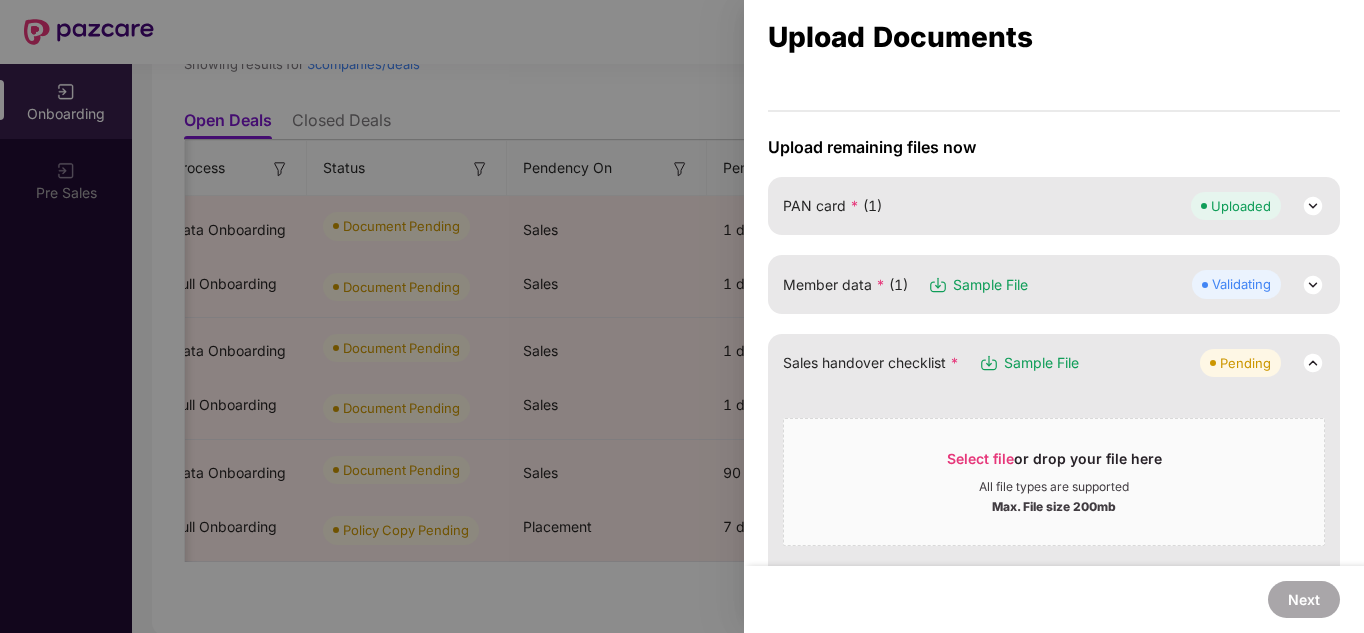 click at bounding box center [1313, 285] 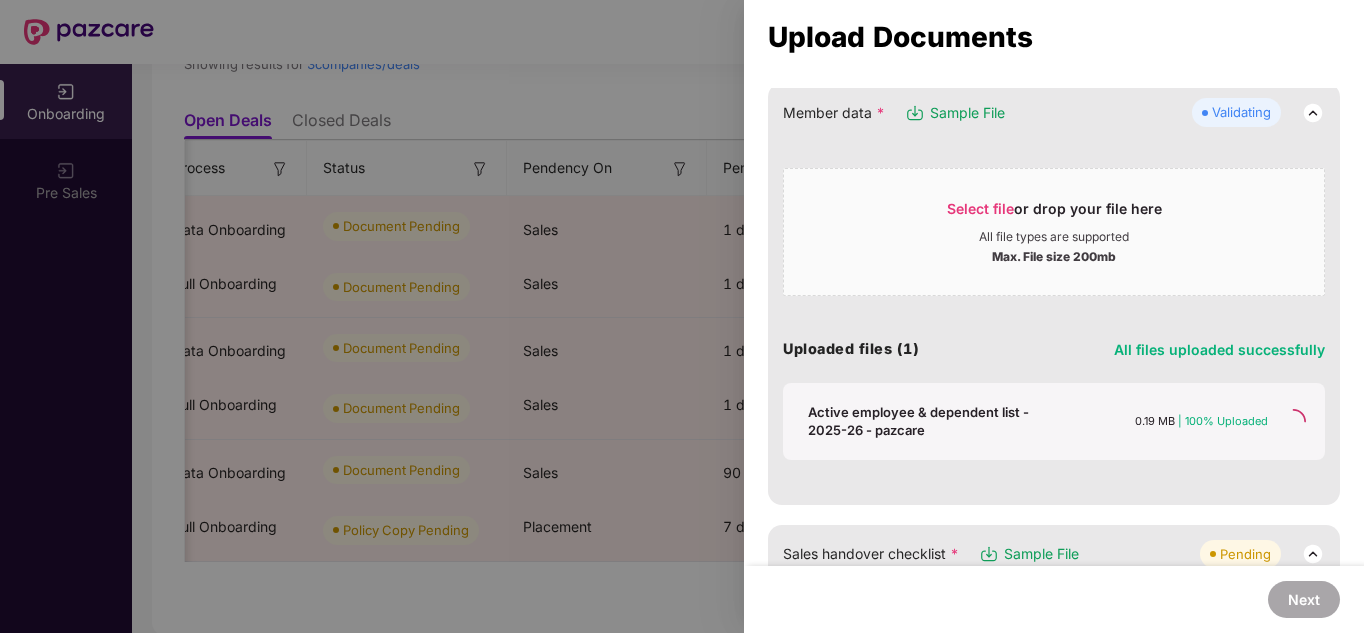 scroll, scrollTop: 300, scrollLeft: 0, axis: vertical 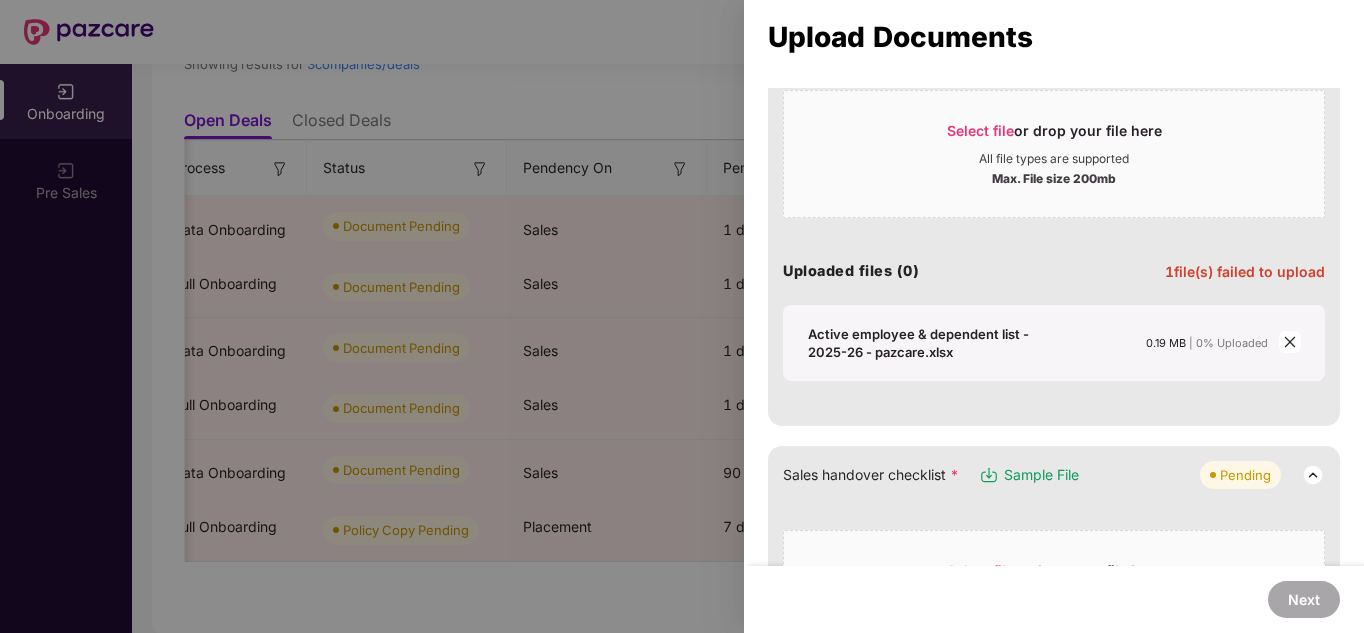 click 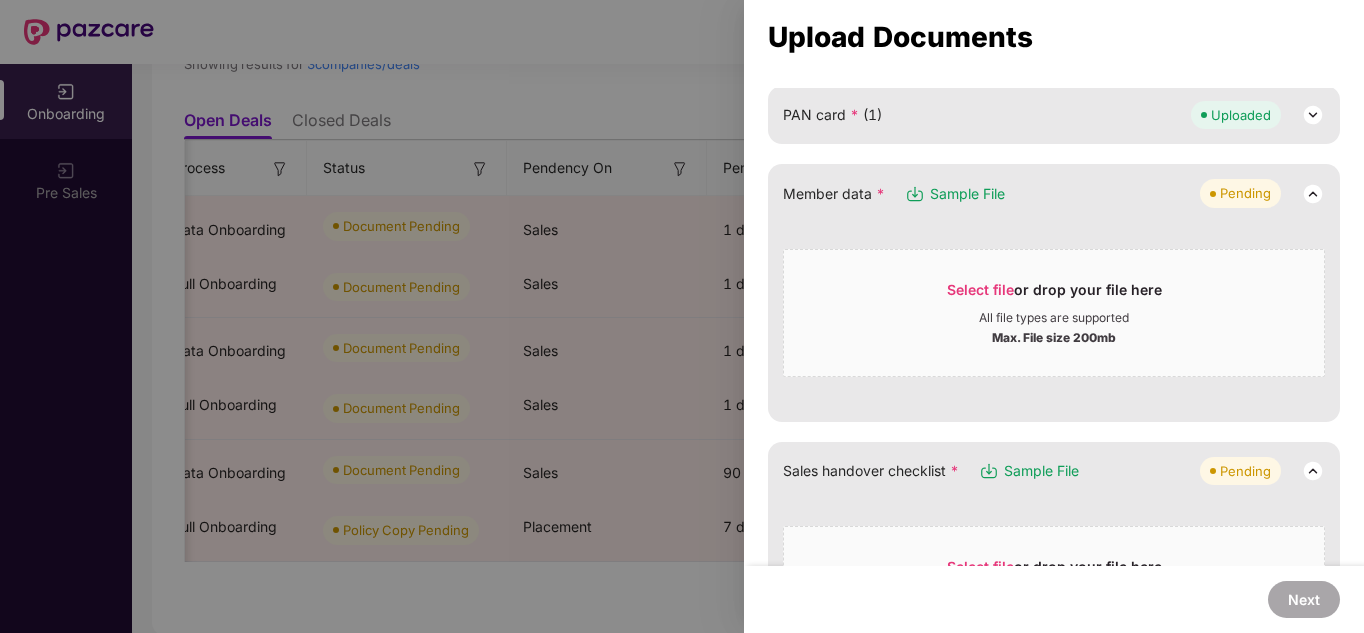 scroll, scrollTop: 219, scrollLeft: 0, axis: vertical 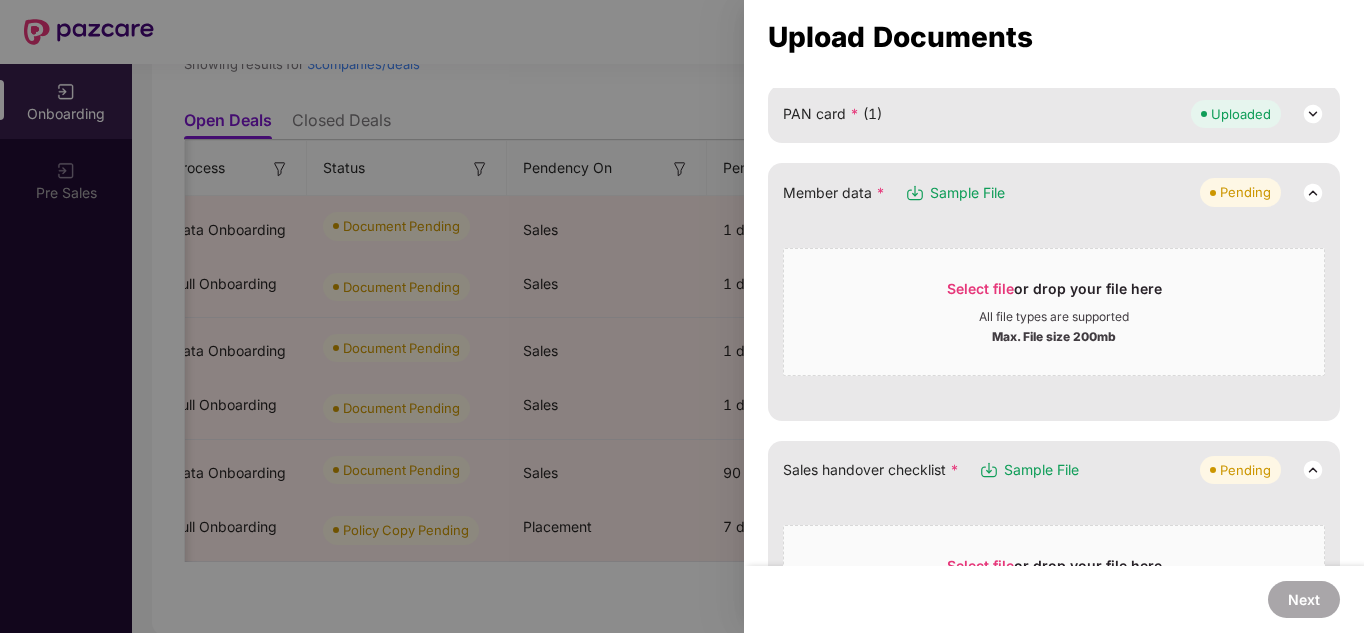 click at bounding box center [682, 316] 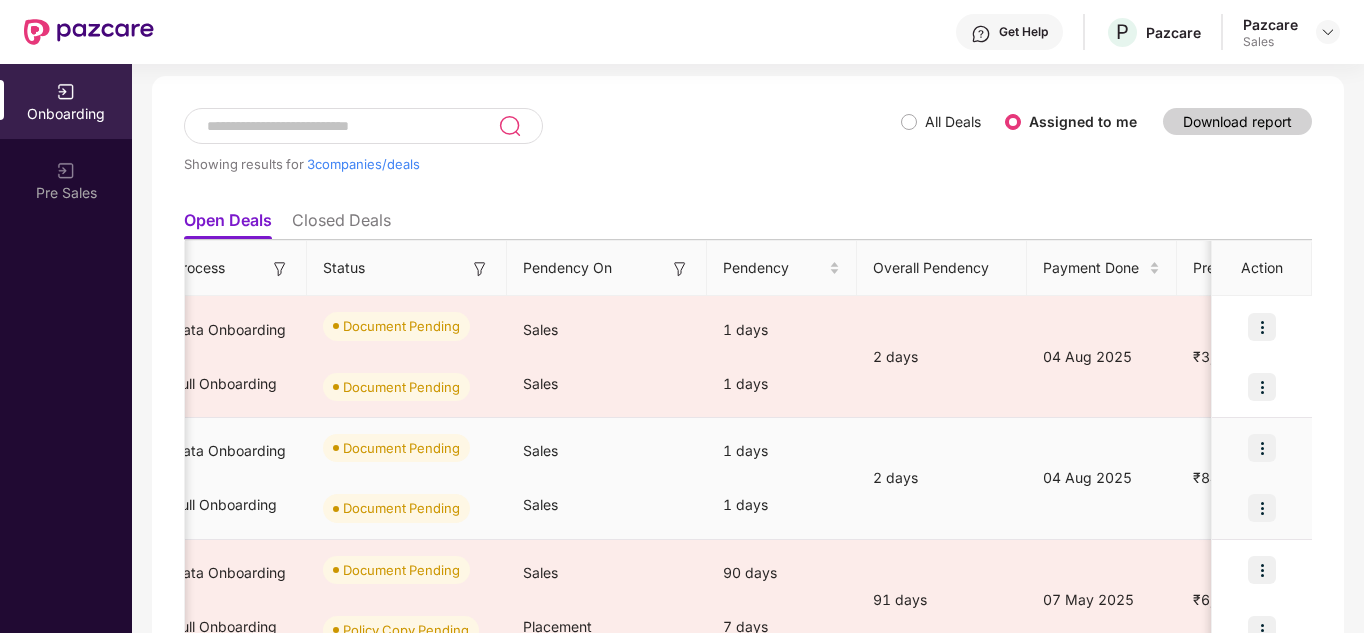 scroll, scrollTop: 89, scrollLeft: 0, axis: vertical 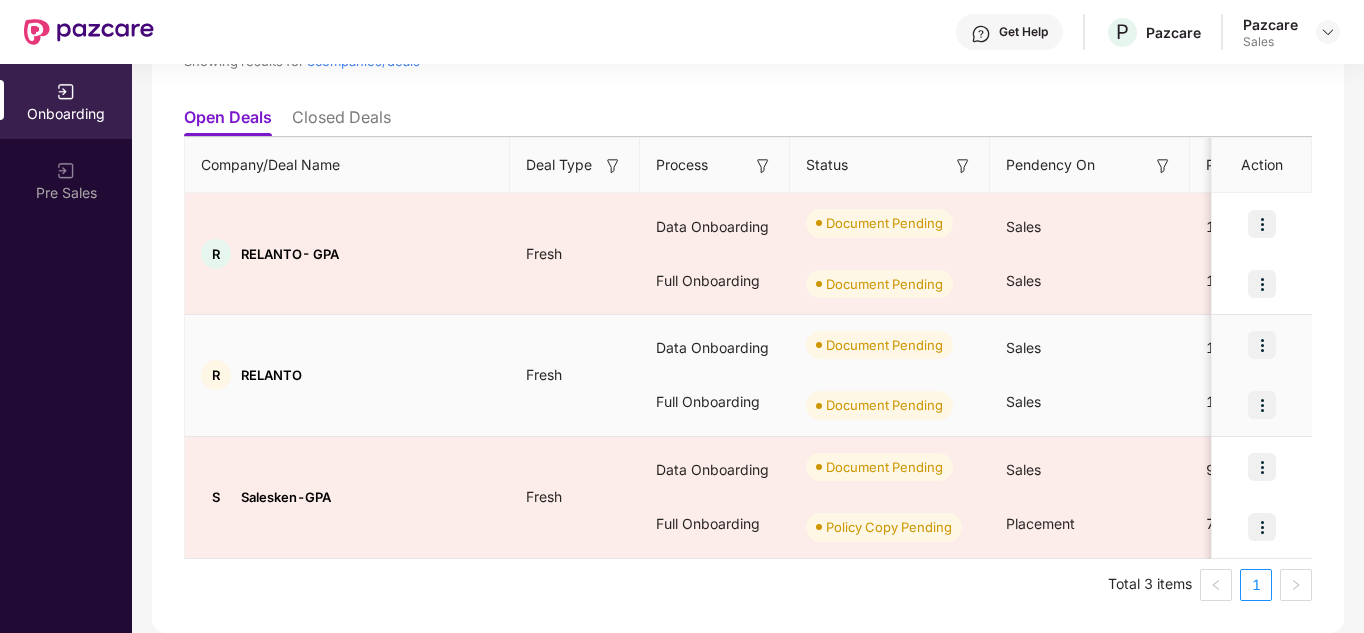 click at bounding box center [1262, 345] 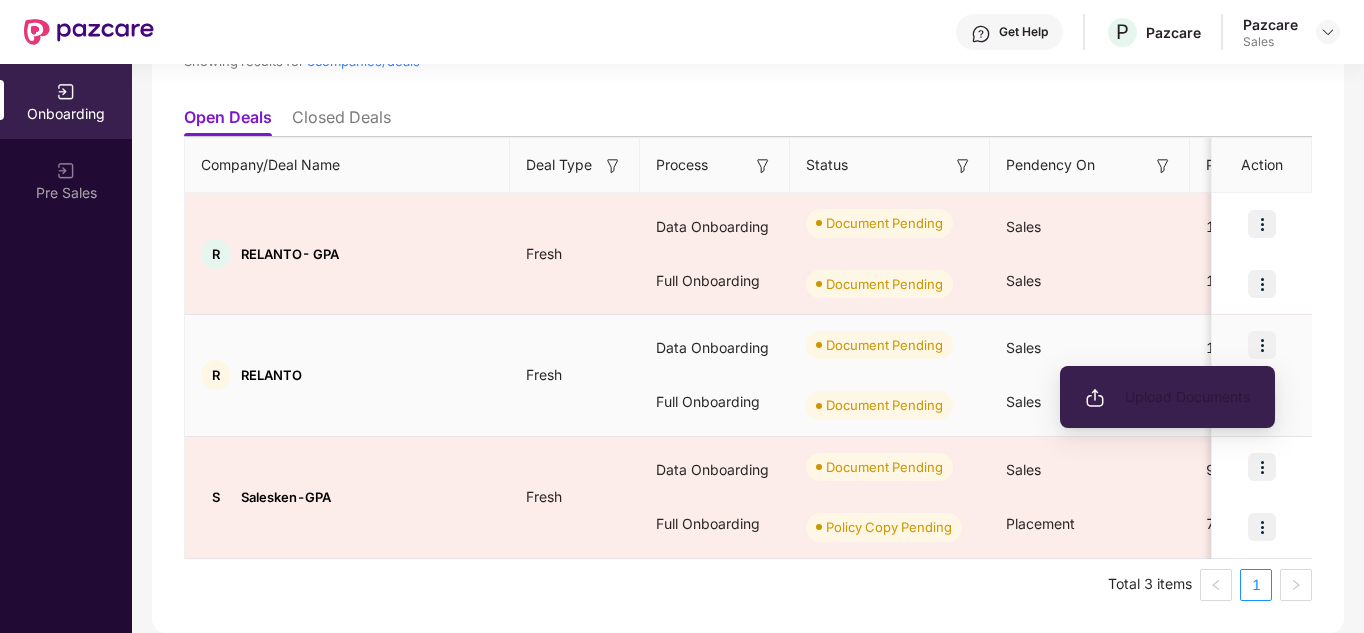 click on "Upload Documents" at bounding box center (1167, 397) 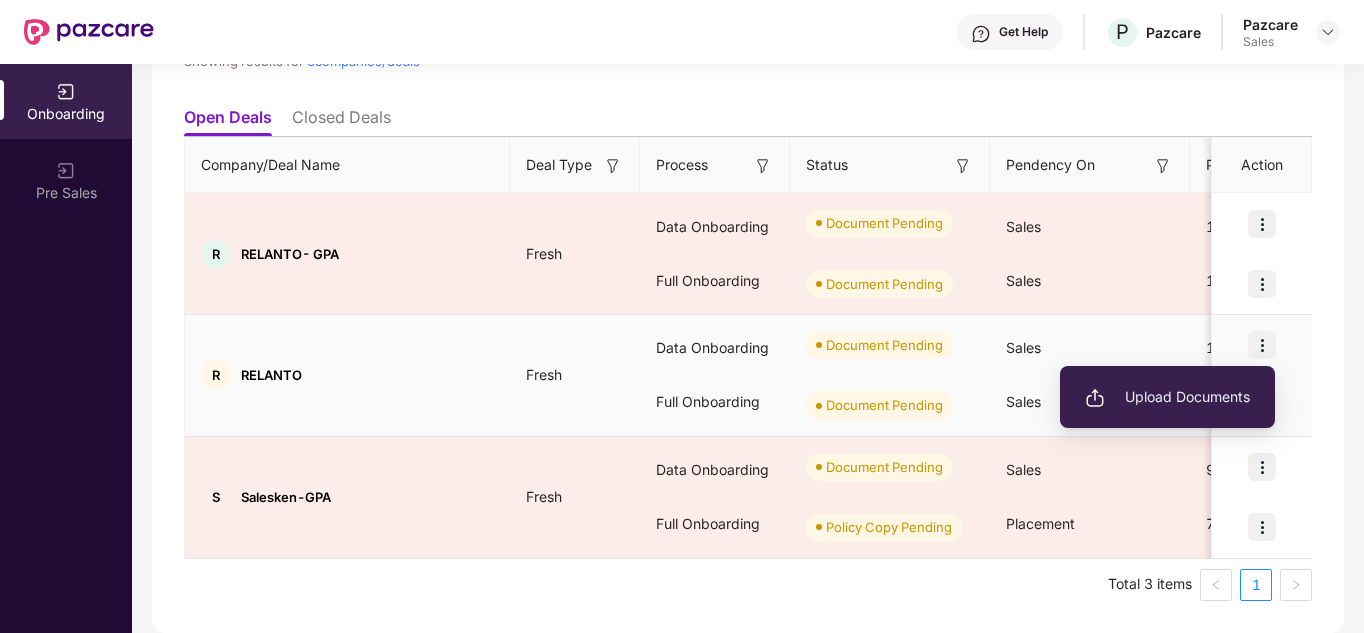 click on "Upload Documents" at bounding box center (1167, 397) 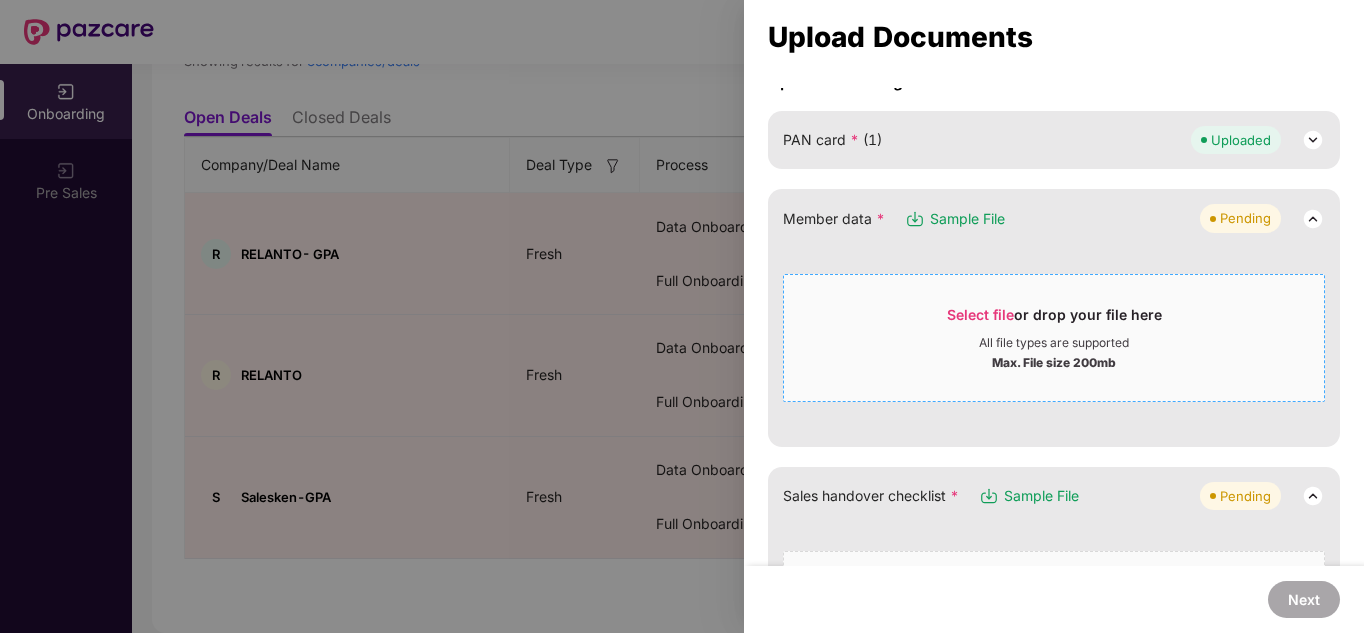 scroll, scrollTop: 192, scrollLeft: 0, axis: vertical 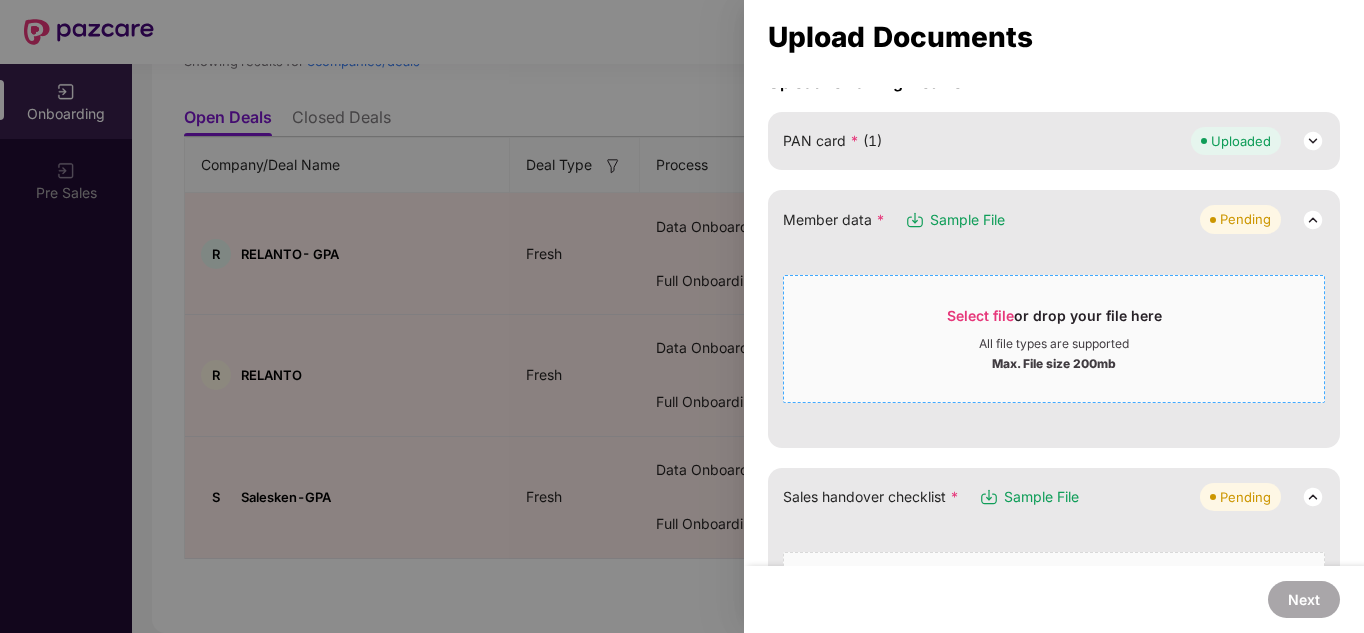 click on "All file types are supported" at bounding box center [1054, 344] 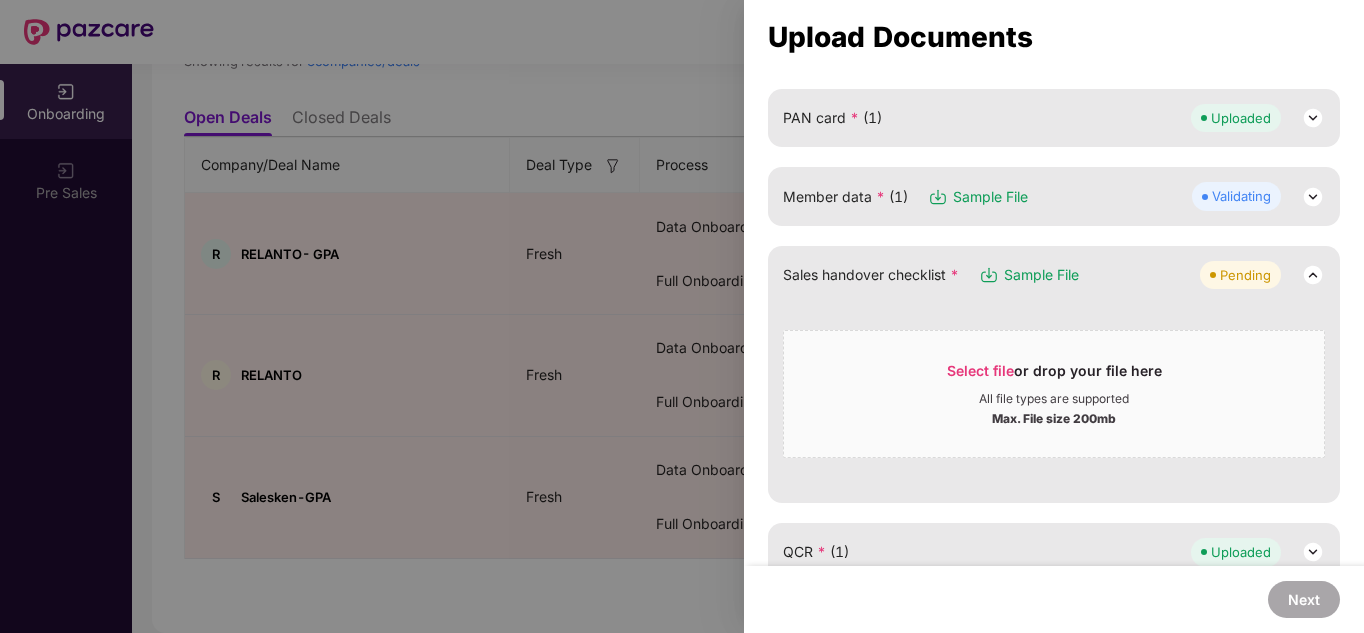 scroll, scrollTop: 216, scrollLeft: 0, axis: vertical 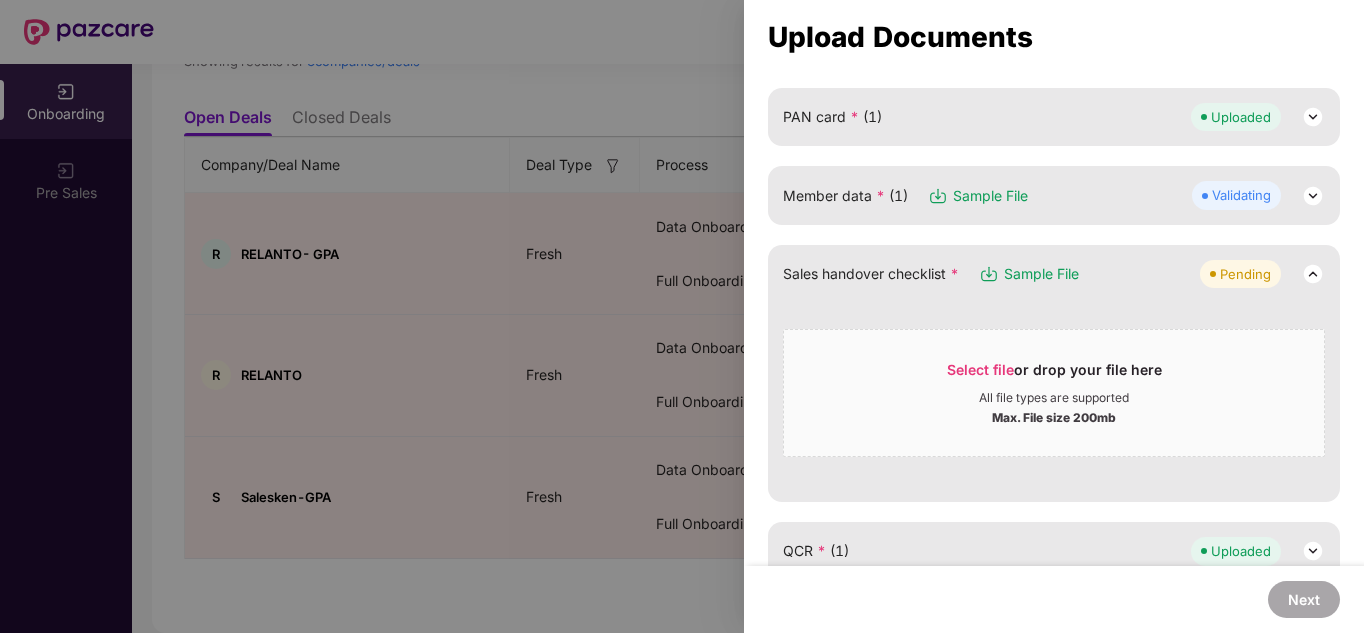 click at bounding box center (1313, 196) 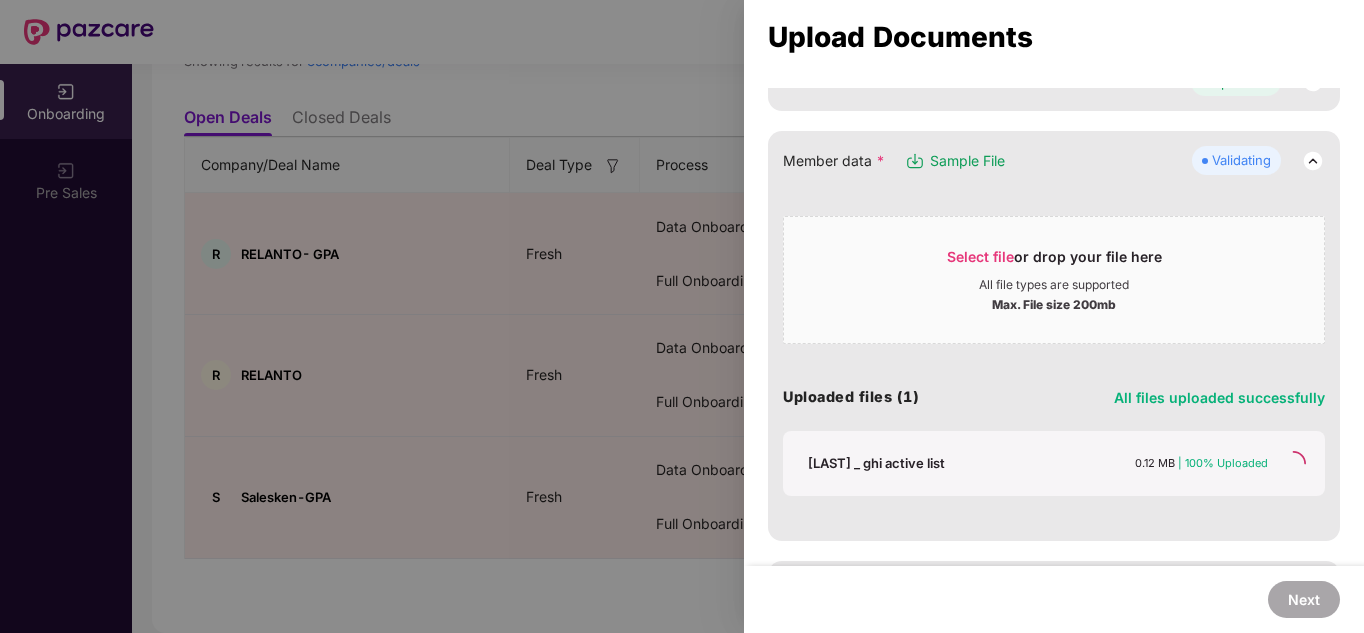 scroll, scrollTop: 252, scrollLeft: 0, axis: vertical 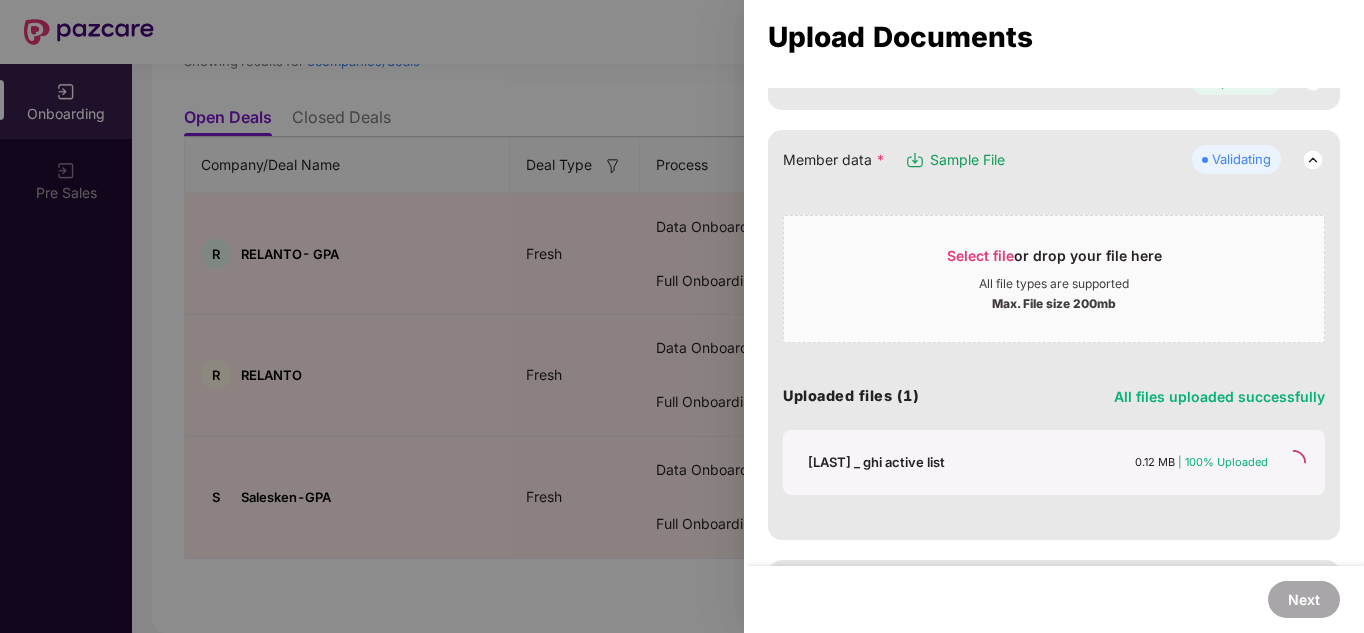 click on "Sample File" at bounding box center (967, 160) 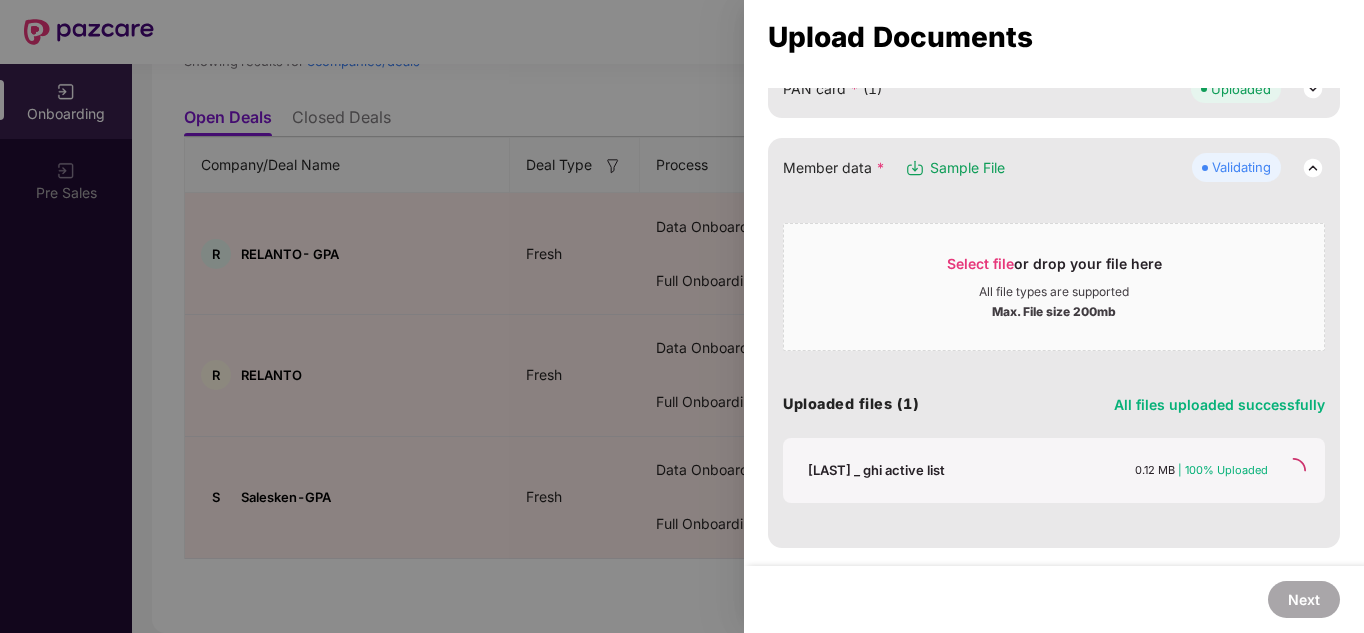scroll, scrollTop: 242, scrollLeft: 0, axis: vertical 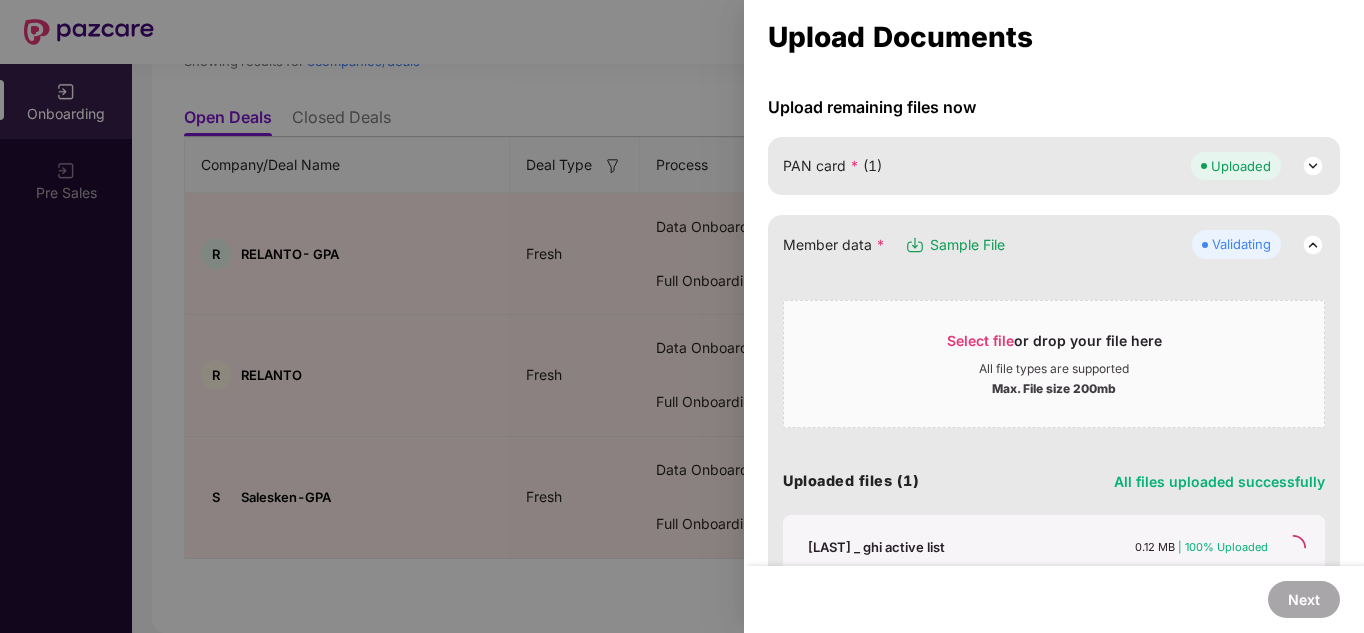click at bounding box center (1313, 245) 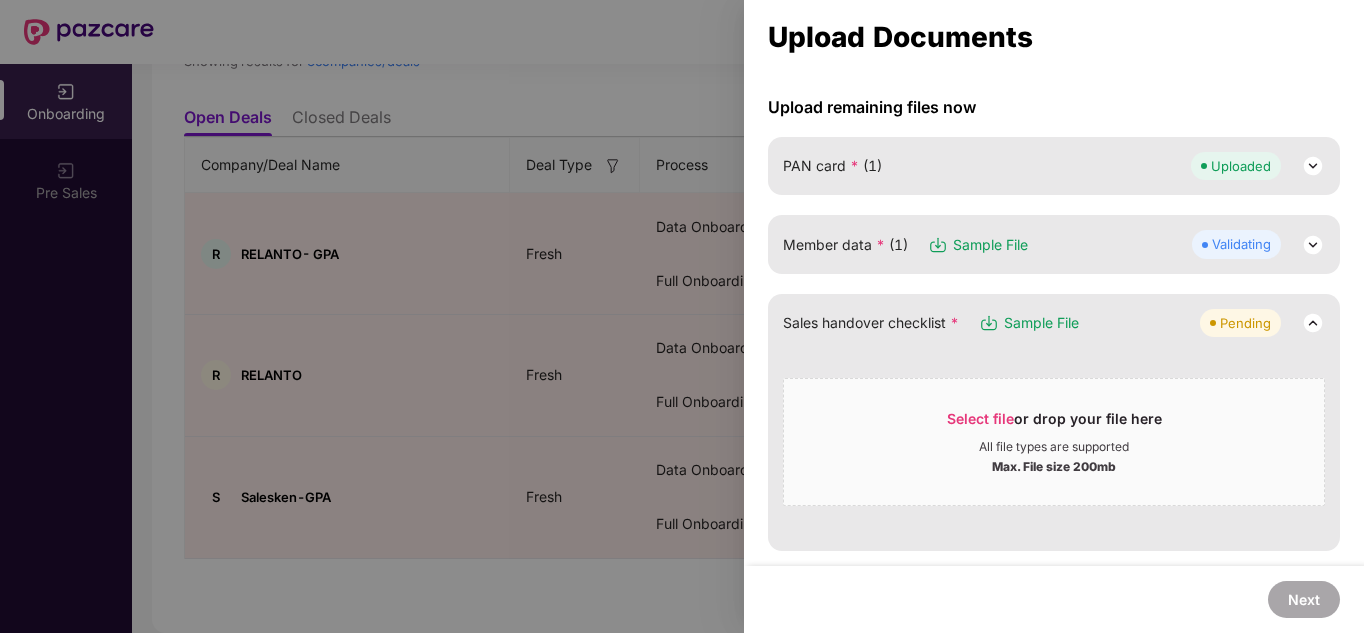 click at bounding box center [1313, 245] 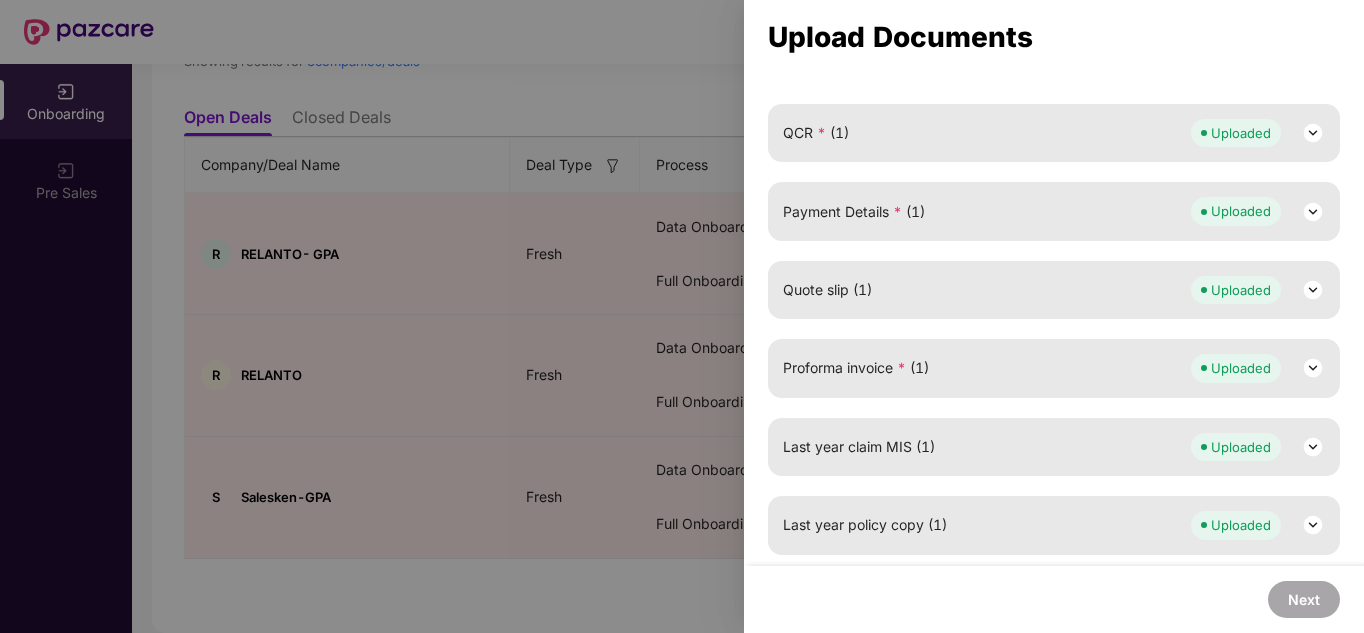 scroll, scrollTop: 986, scrollLeft: 0, axis: vertical 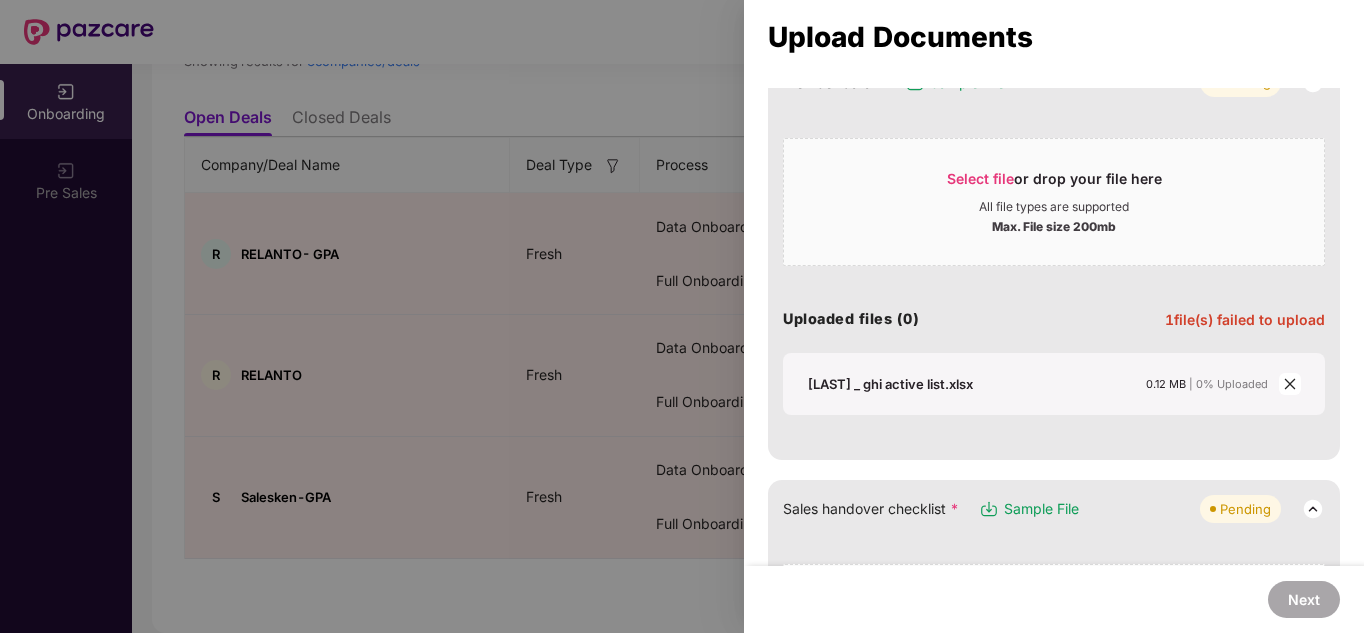 click 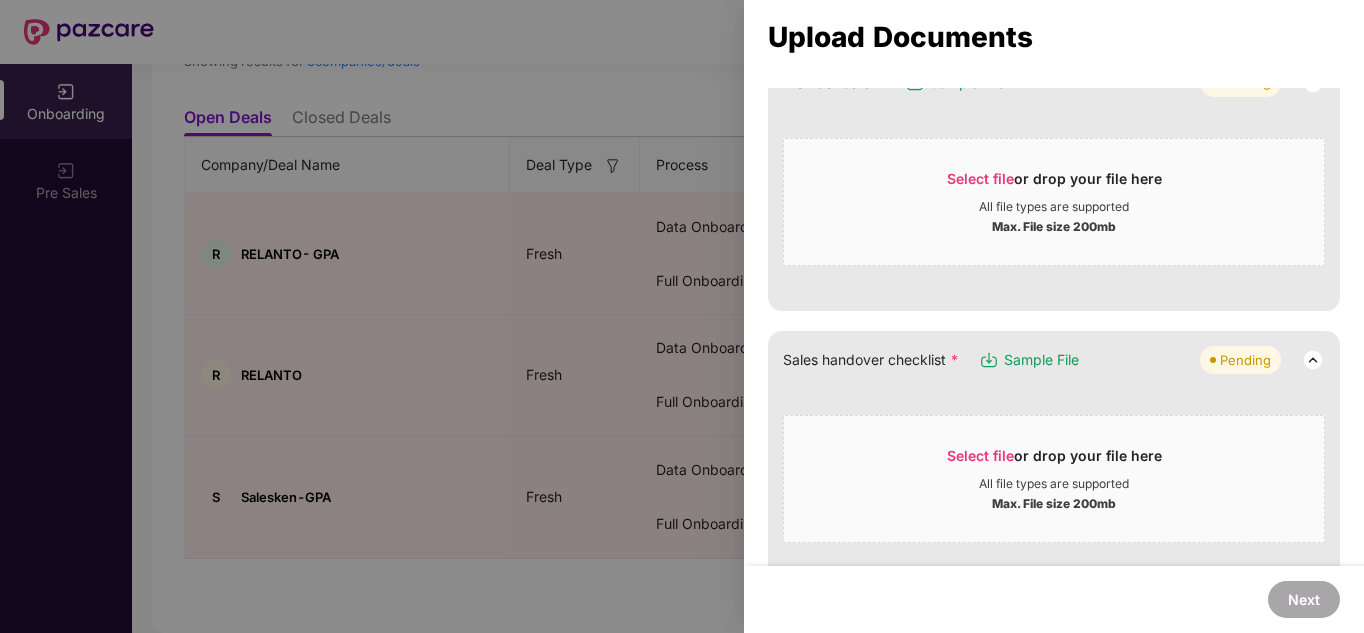 click at bounding box center (682, 316) 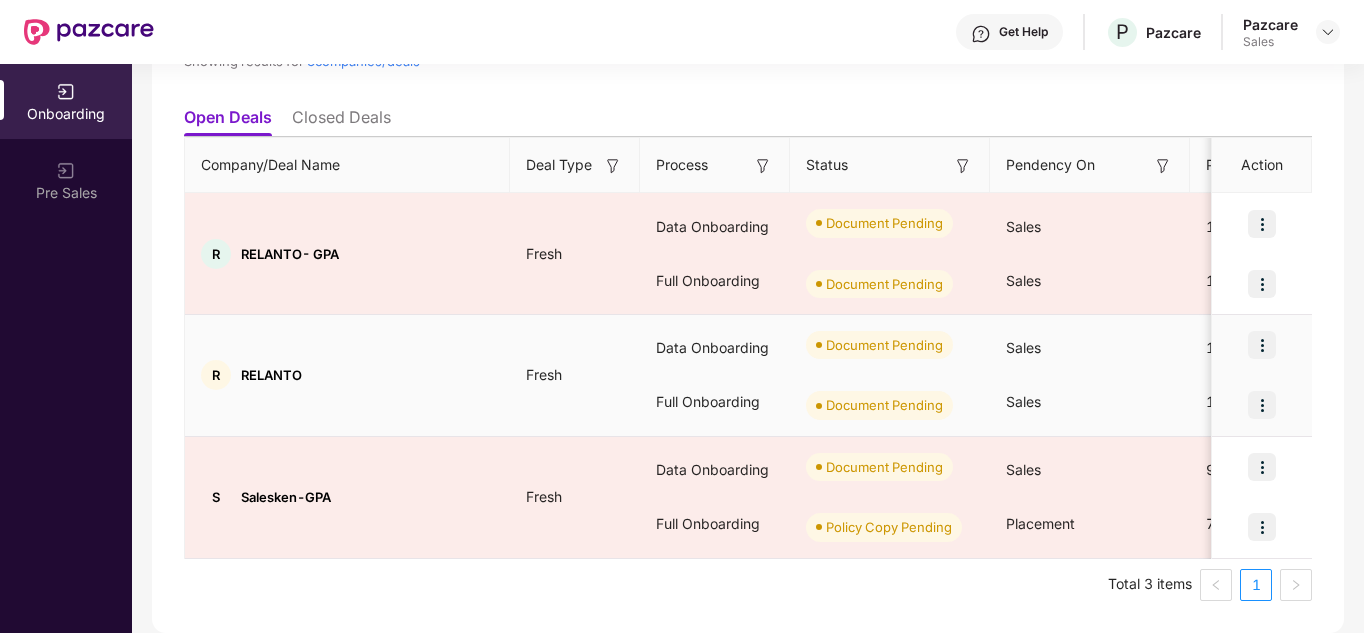 click at bounding box center (1262, 345) 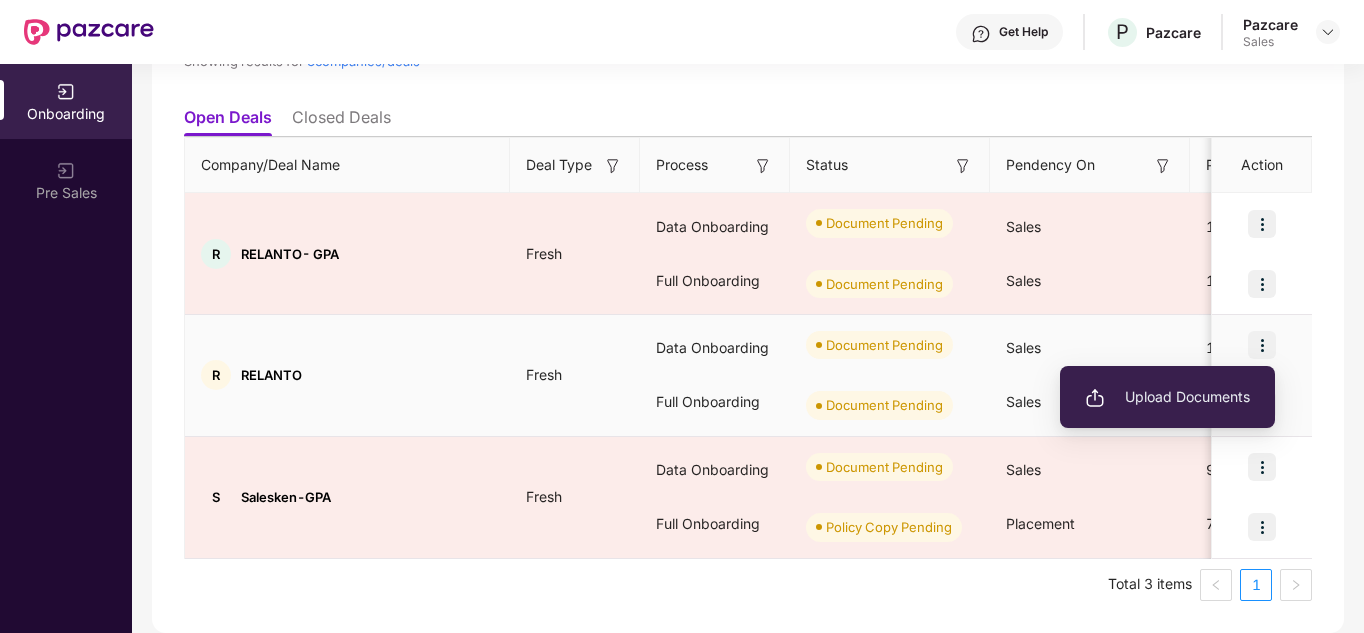 click on "[LAST]" at bounding box center (347, 375) 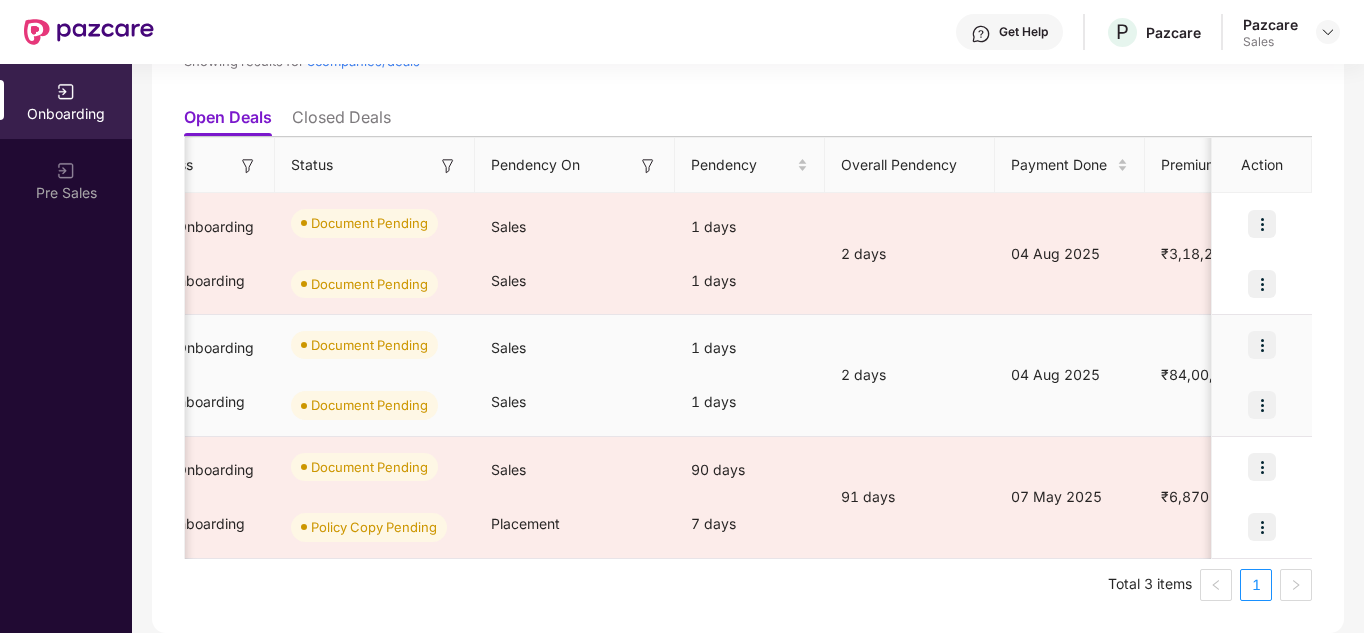 scroll, scrollTop: 0, scrollLeft: 0, axis: both 